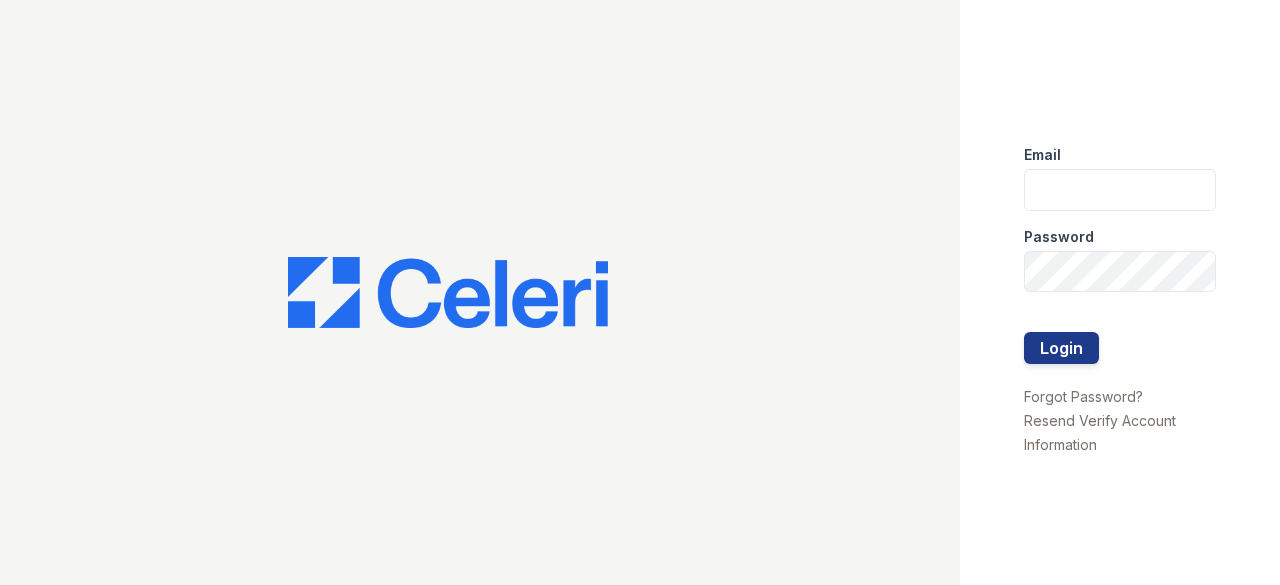 scroll, scrollTop: 0, scrollLeft: 0, axis: both 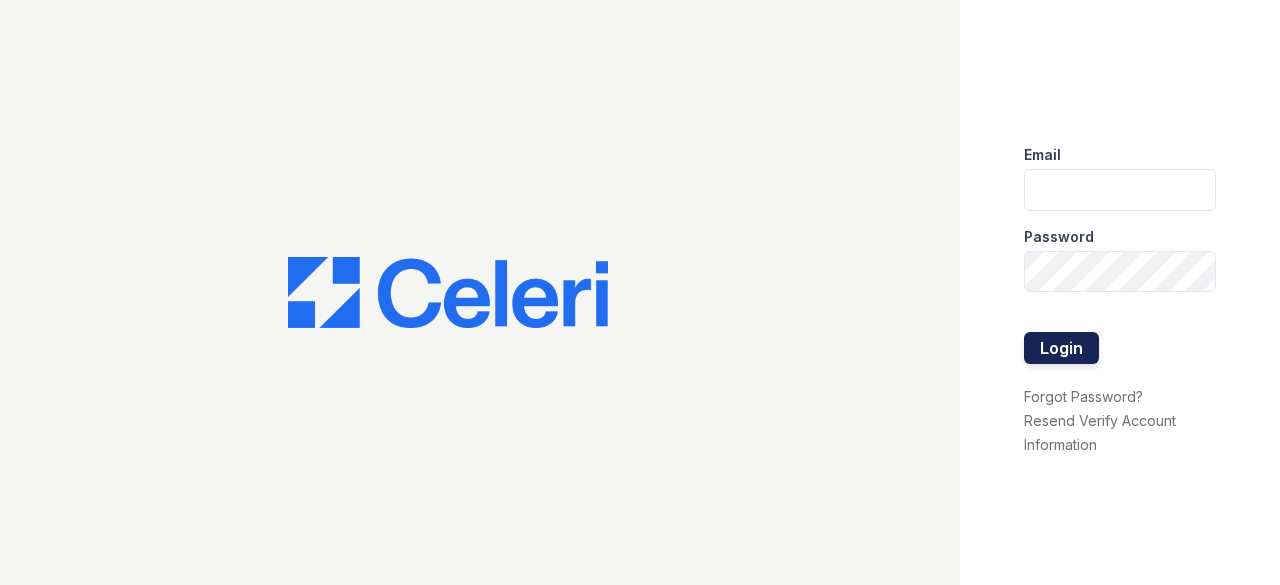 type on "[EMAIL]" 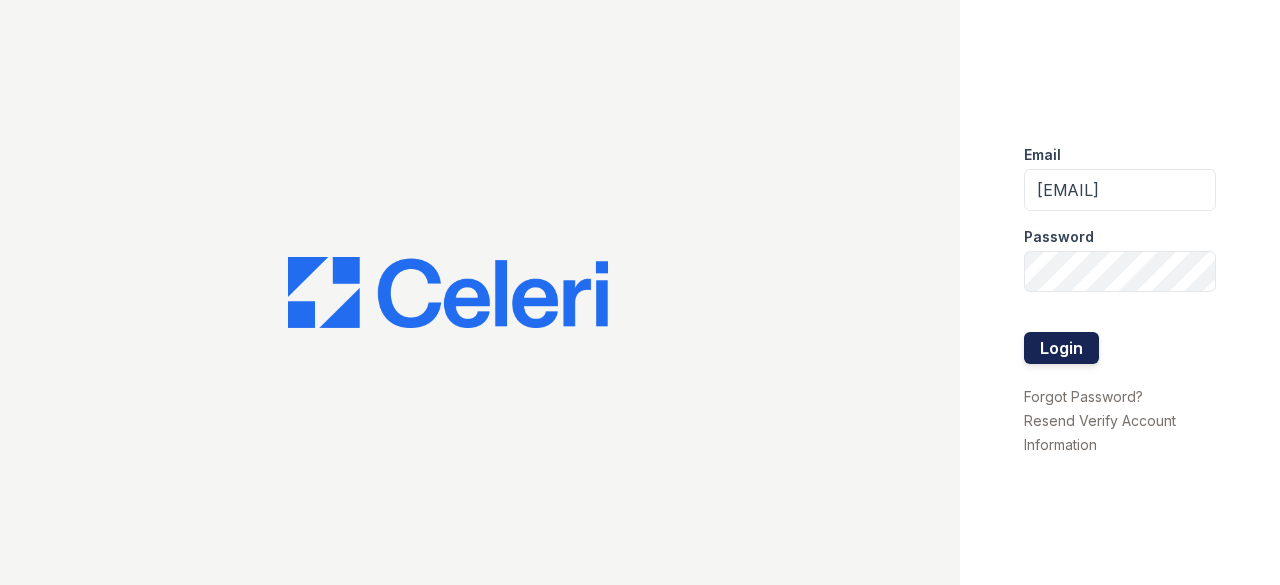 click on "Login" at bounding box center (1061, 348) 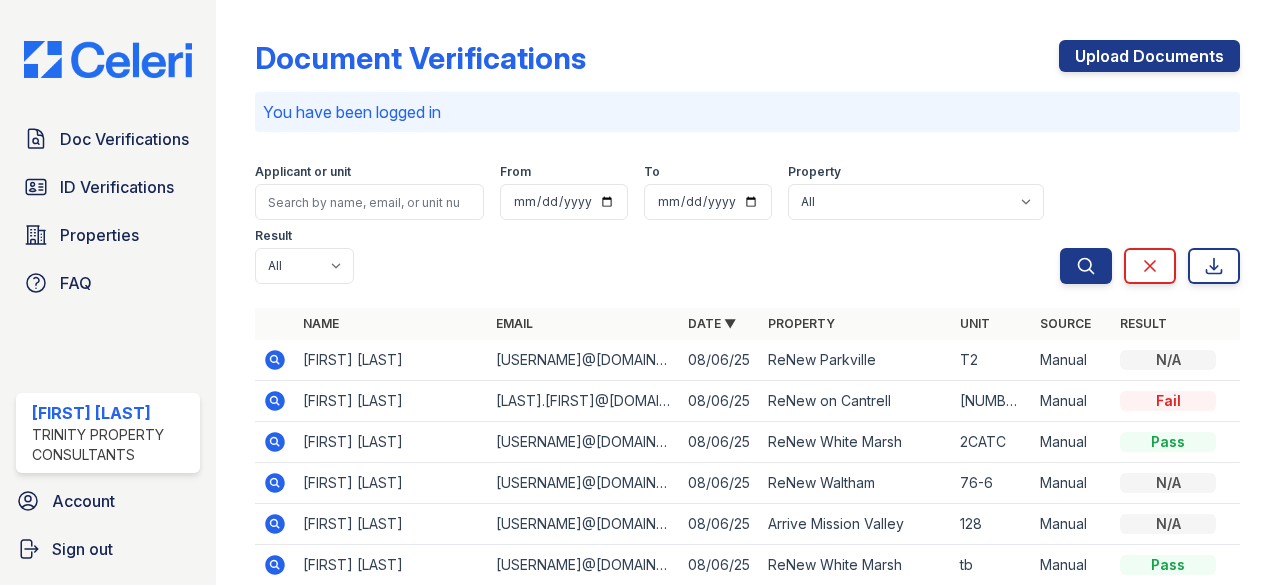 scroll, scrollTop: 0, scrollLeft: 0, axis: both 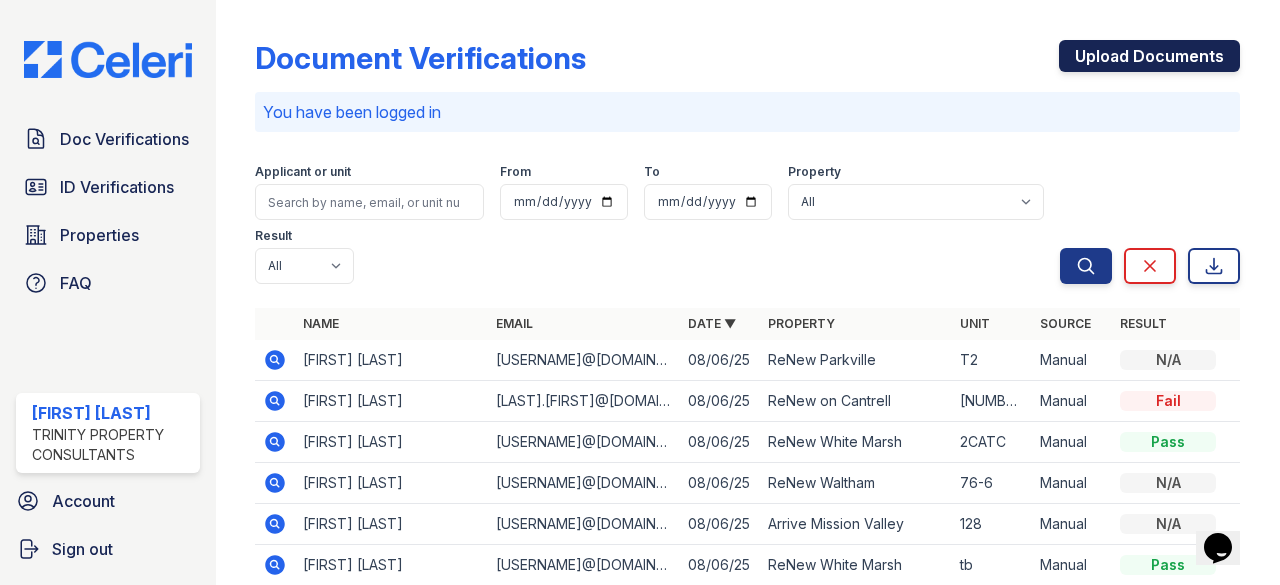 click on "Upload Documents" at bounding box center [1149, 56] 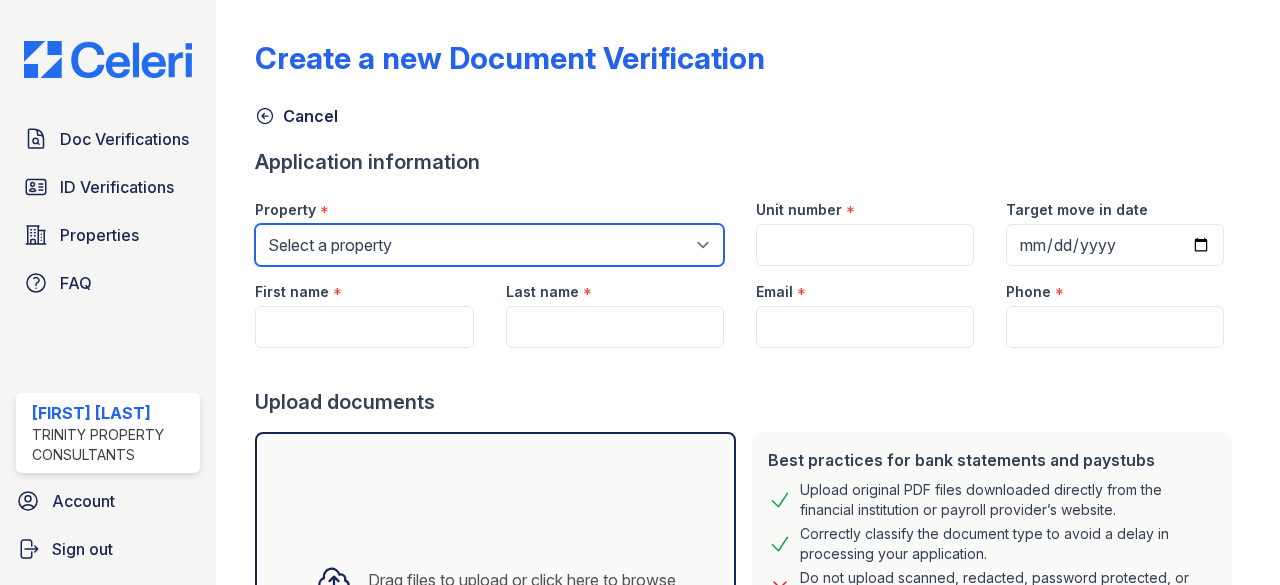 click on "Select a property
888 at Grand Hope Park
Alturas Andrews
Alturas Cedar Hills
Alturas Eleventh
Alturas Penbrook
Alturas Vose Townhomes
Arrive 2801
Arrive 4301
Arrive 800 Penn
Arrive Alexandria
Arrive at Medicine Lake
Arrive at the Retreat
Arrive Belay
Arrive Belay + Noba
Arrive Bellevue
Arrive Brentwood Apartment Collection
Arrive Brentwood I
Arrive Brentwood II
Arrive Broadway Lofts
Arrive Buckhead
Arrive Chadds Ford
Arrive Clairemont
Arrive Crofton
Arrive Eden Prairie
Arrive First Hill
Arrive Fort Lee
Arrive Glenview
Arrive Hollywood
Arrive Inglewood Trails
Arrive Inner Harbor
Arrive Key West
Arrive Laurie Lane
Arrive Lex
Arrive Loring Park
Arrive Lunenburg
Arrive Michigan Avenue
Arrive Minnetonka
Arrive Mission Valley
Arrive Murray Hill
Arrive Noba
Arrive North Bend
Arrive North Bethesda
Arrive North Shore
Arrive Oak Brook Heights
Arrive Odenton Apartment Collection
Arrive Odenton North" at bounding box center (489, 245) 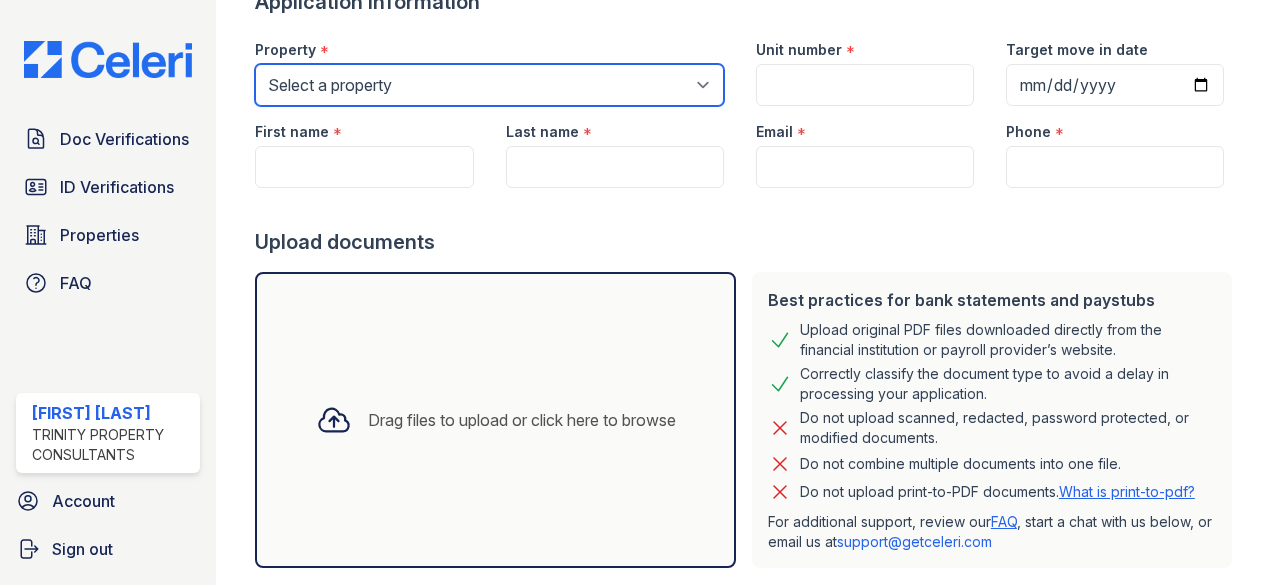 scroll, scrollTop: 155, scrollLeft: 0, axis: vertical 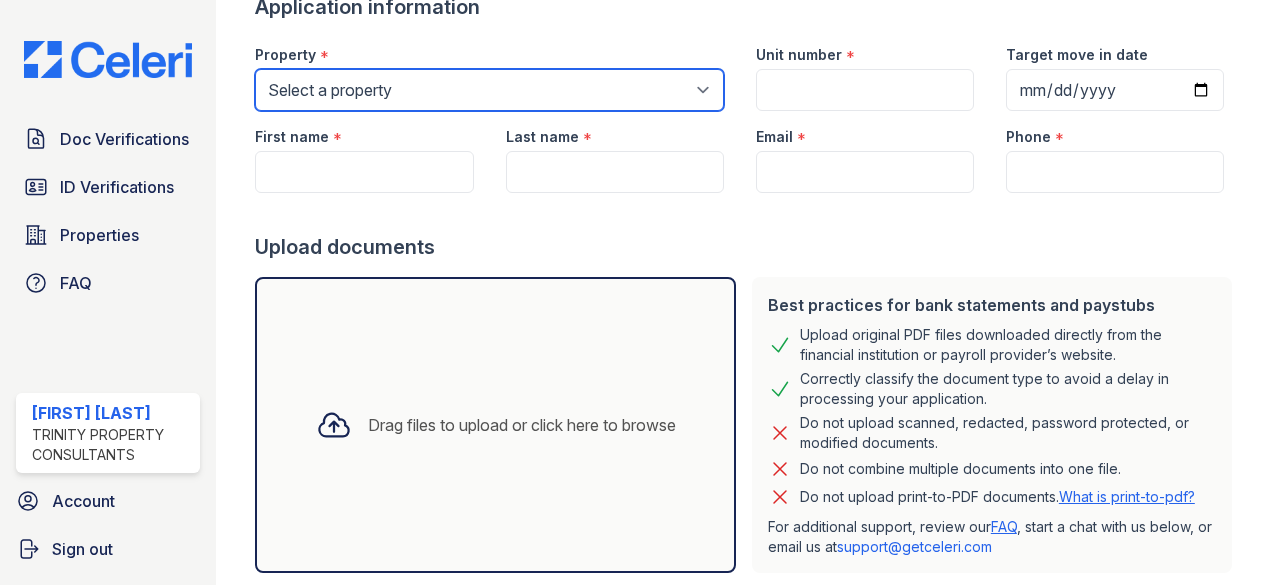 click on "Select a property
888 at Grand Hope Park
Alturas Andrews
Alturas Cedar Hills
Alturas Eleventh
Alturas Penbrook
Alturas Vose Townhomes
Arrive 2801
Arrive 4301
Arrive 800 Penn
Arrive Alexandria
Arrive at Medicine Lake
Arrive at the Retreat
Arrive Belay
Arrive Belay + Noba
Arrive Bellevue
Arrive Brentwood Apartment Collection
Arrive Brentwood I
Arrive Brentwood II
Arrive Broadway Lofts
Arrive Buckhead
Arrive Chadds Ford
Arrive Clairemont
Arrive Crofton
Arrive Eden Prairie
Arrive First Hill
Arrive Fort Lee
Arrive Glenview
Arrive Hollywood
Arrive Inglewood Trails
Arrive Inner Harbor
Arrive Key West
Arrive Laurie Lane
Arrive Lex
Arrive Loring Park
Arrive Lunenburg
Arrive Michigan Avenue
Arrive Minnetonka
Arrive Mission Valley
Arrive Murray Hill
Arrive Noba
Arrive North Bend
Arrive North Bethesda
Arrive North Shore
Arrive Oak Brook Heights
Arrive Odenton Apartment Collection
Arrive Odenton North" at bounding box center (489, 90) 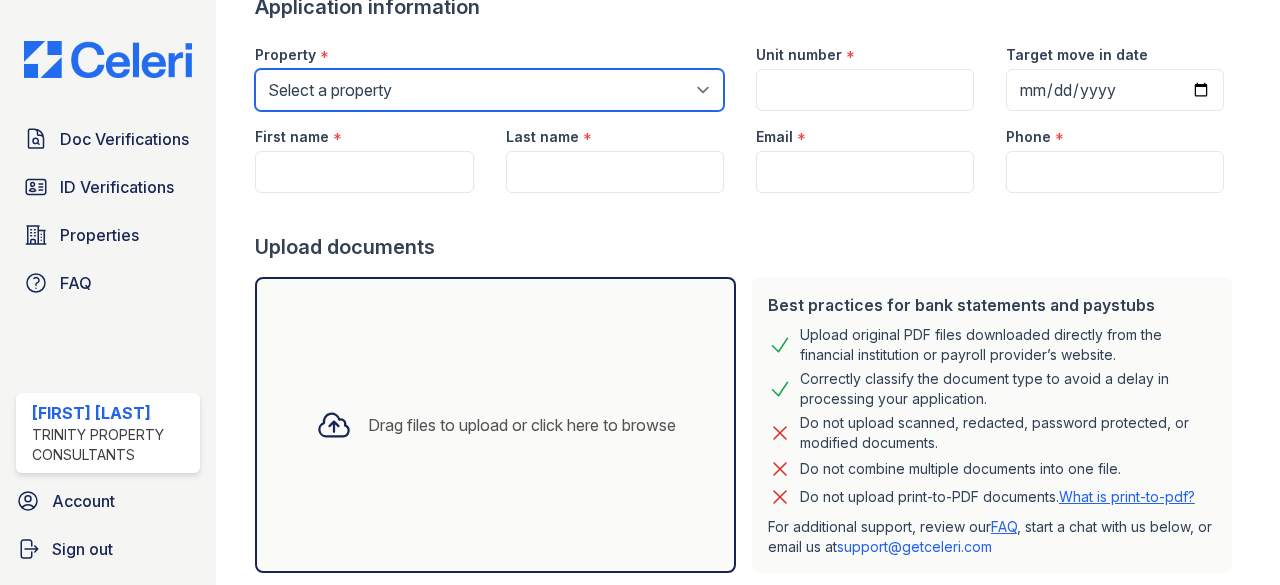 click on "Select a property
888 at Grand Hope Park
Alturas Andrews
Alturas Cedar Hills
Alturas Eleventh
Alturas Penbrook
Alturas Vose Townhomes
Arrive 2801
Arrive 4301
Arrive 800 Penn
Arrive Alexandria
Arrive at Medicine Lake
Arrive at the Retreat
Arrive Belay
Arrive Belay + Noba
Arrive Bellevue
Arrive Brentwood Apartment Collection
Arrive Brentwood I
Arrive Brentwood II
Arrive Broadway Lofts
Arrive Buckhead
Arrive Chadds Ford
Arrive Clairemont
Arrive Crofton
Arrive Eden Prairie
Arrive First Hill
Arrive Fort Lee
Arrive Glenview
Arrive Hollywood
Arrive Inglewood Trails
Arrive Inner Harbor
Arrive Key West
Arrive Laurie Lane
Arrive Lex
Arrive Loring Park
Arrive Lunenburg
Arrive Michigan Avenue
Arrive Minnetonka
Arrive Mission Valley
Arrive Murray Hill
Arrive Noba
Arrive North Bend
Arrive North Bethesda
Arrive North Shore
Arrive Oak Brook Heights
Arrive Odenton Apartment Collection
Arrive Odenton North" at bounding box center [489, 90] 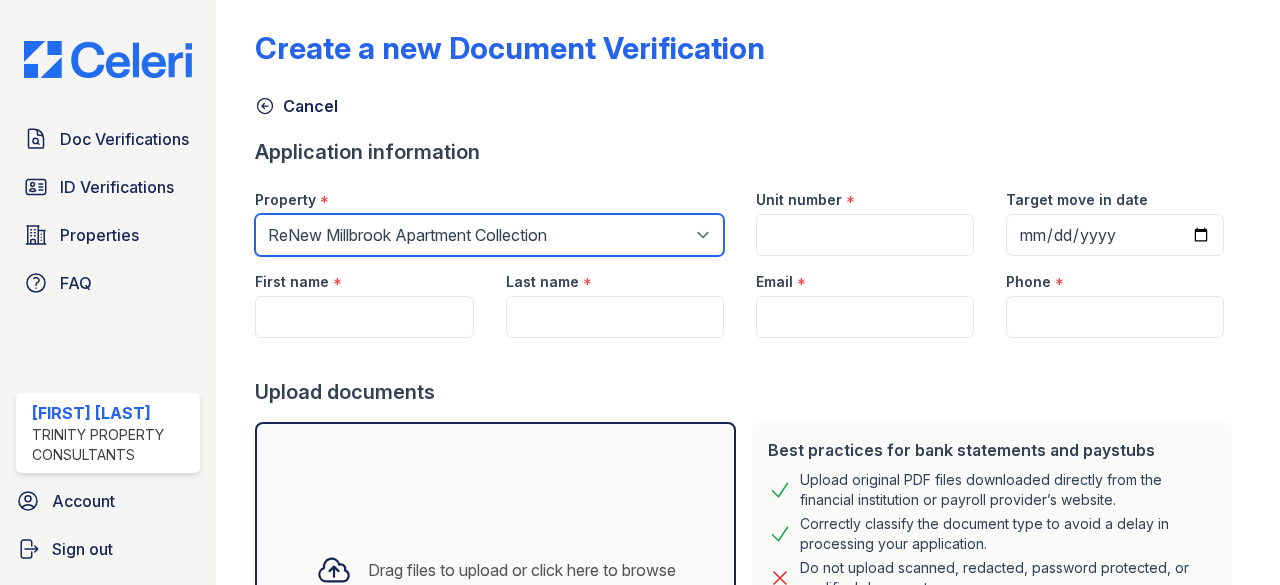 scroll, scrollTop: 0, scrollLeft: 0, axis: both 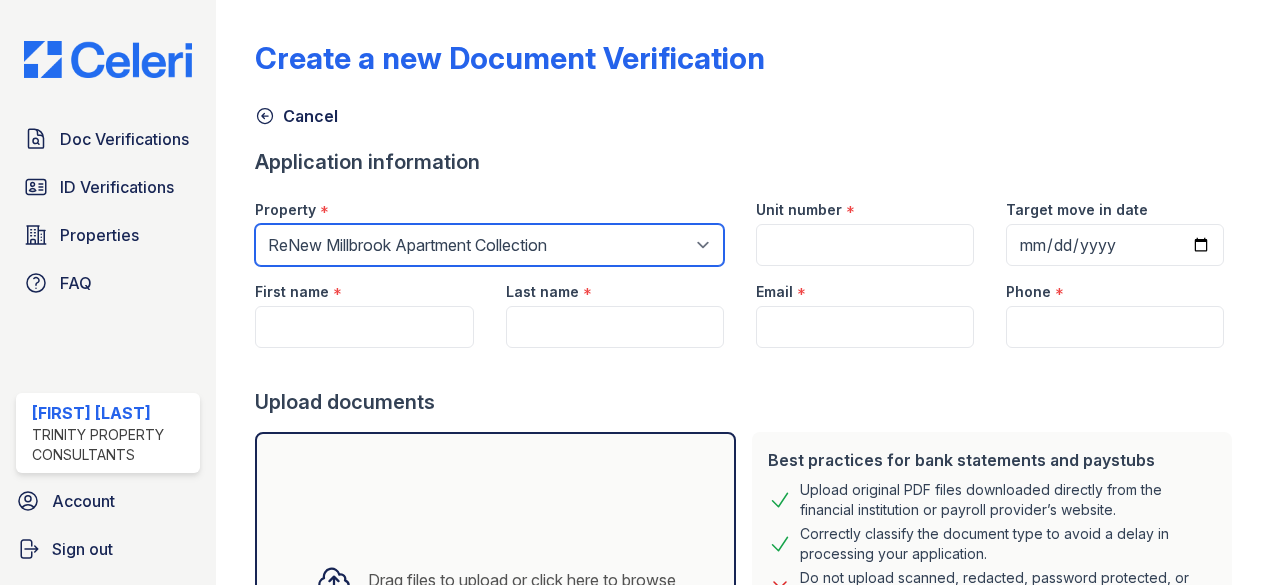 click on "Select a property
888 at Grand Hope Park
Alturas Andrews
Alturas Cedar Hills
Alturas Eleventh
Alturas Penbrook
Alturas Vose Townhomes
Arrive 2801
Arrive 4301
Arrive 800 Penn
Arrive Alexandria
Arrive at Medicine Lake
Arrive at the Retreat
Arrive Belay
Arrive Belay + Noba
Arrive Bellevue
Arrive Brentwood Apartment Collection
Arrive Brentwood I
Arrive Brentwood II
Arrive Broadway Lofts
Arrive Buckhead
Arrive Chadds Ford
Arrive Clairemont
Arrive Crofton
Arrive Eden Prairie
Arrive First Hill
Arrive Fort Lee
Arrive Glenview
Arrive Hollywood
Arrive Inglewood Trails
Arrive Inner Harbor
Arrive Key West
Arrive Laurie Lane
Arrive Lex
Arrive Loring Park
Arrive Lunenburg
Arrive Michigan Avenue
Arrive Minnetonka
Arrive Mission Valley
Arrive Murray Hill
Arrive Noba
Arrive North Bend
Arrive North Bethesda
Arrive North Shore
Arrive Oak Brook Heights
Arrive Odenton Apartment Collection
Arrive Odenton North" at bounding box center [489, 245] 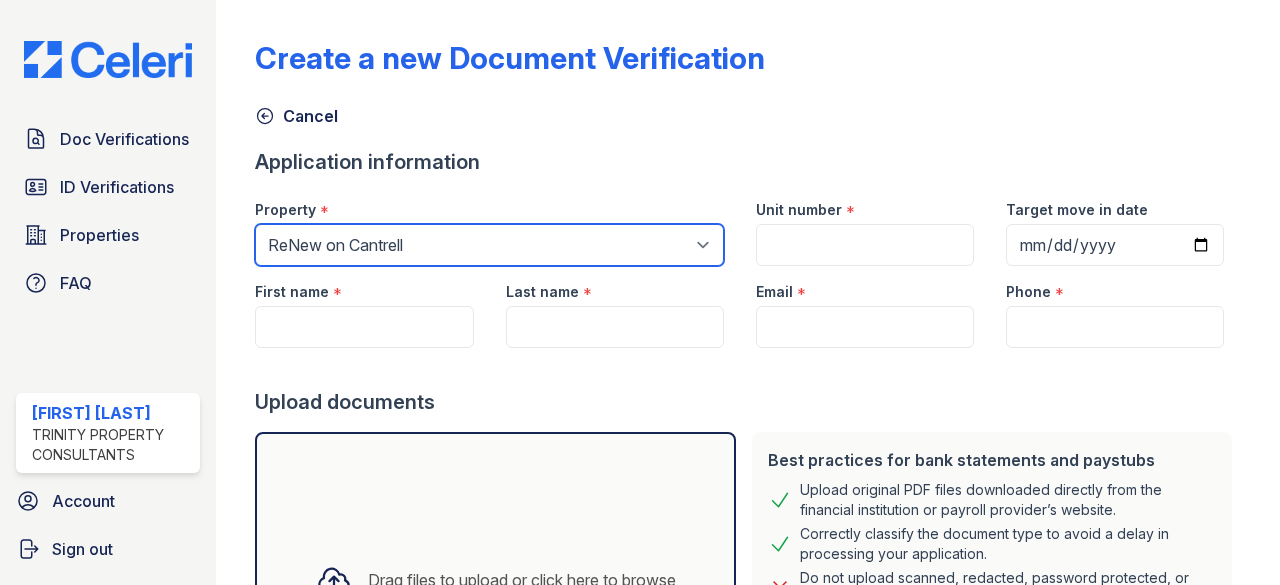 click on "Select a property
888 at Grand Hope Park
Alturas Andrews
Alturas Cedar Hills
Alturas Eleventh
Alturas Penbrook
Alturas Vose Townhomes
Arrive 2801
Arrive 4301
Arrive 800 Penn
Arrive Alexandria
Arrive at Medicine Lake
Arrive at the Retreat
Arrive Belay
Arrive Belay + Noba
Arrive Bellevue
Arrive Brentwood Apartment Collection
Arrive Brentwood I
Arrive Brentwood II
Arrive Broadway Lofts
Arrive Buckhead
Arrive Chadds Ford
Arrive Clairemont
Arrive Crofton
Arrive Eden Prairie
Arrive First Hill
Arrive Fort Lee
Arrive Glenview
Arrive Hollywood
Arrive Inglewood Trails
Arrive Inner Harbor
Arrive Key West
Arrive Laurie Lane
Arrive Lex
Arrive Loring Park
Arrive Lunenburg
Arrive Michigan Avenue
Arrive Minnetonka
Arrive Mission Valley
Arrive Murray Hill
Arrive Noba
Arrive North Bend
Arrive North Bethesda
Arrive North Shore
Arrive Oak Brook Heights
Arrive Odenton Apartment Collection
Arrive Odenton North" at bounding box center (489, 245) 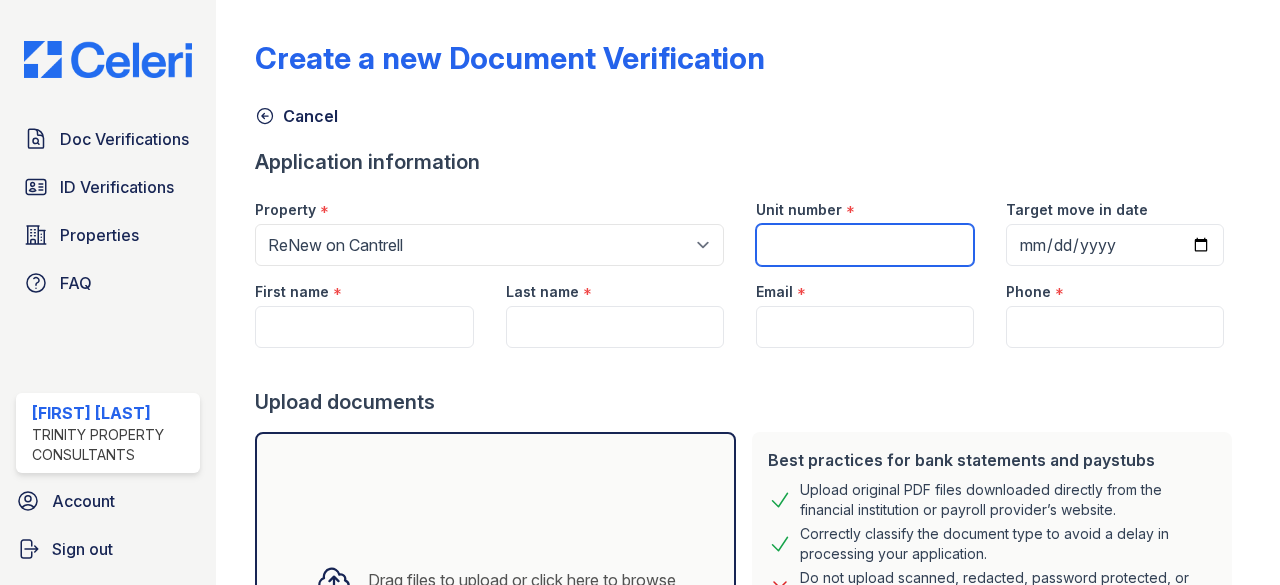 click on "Unit number" at bounding box center (865, 245) 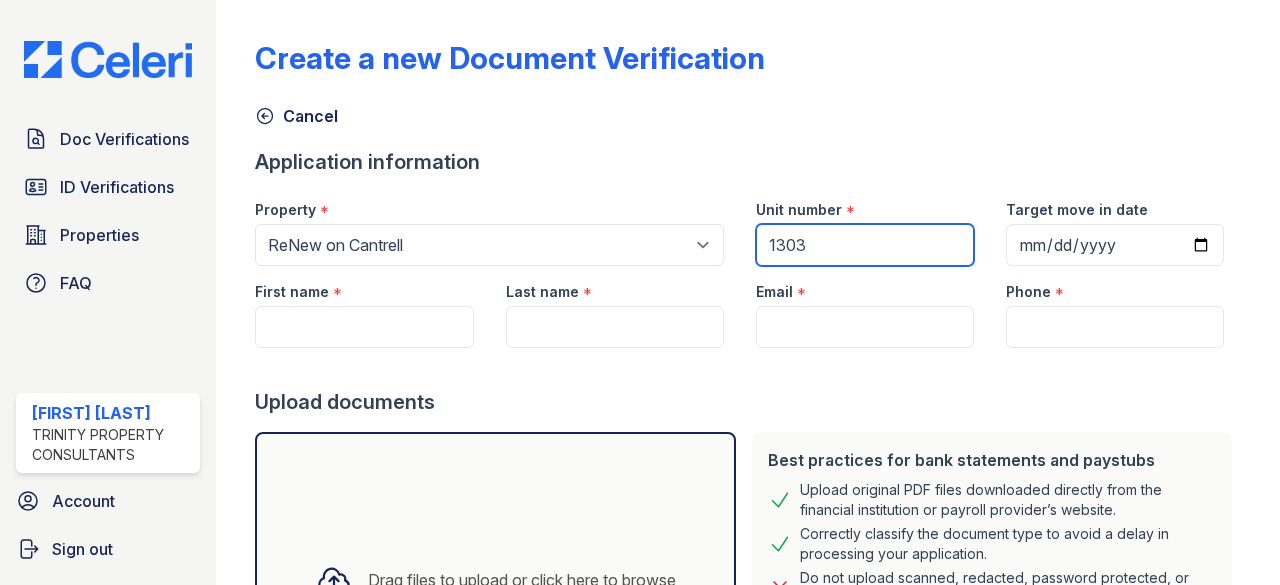 type on "1303" 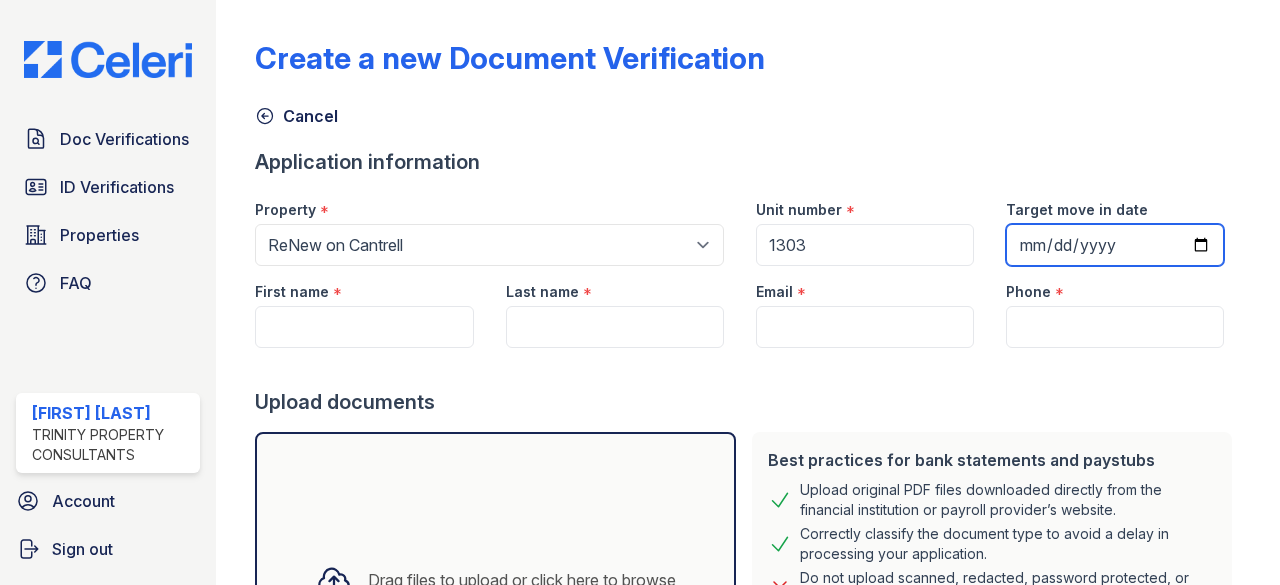 type on "2025-08-22" 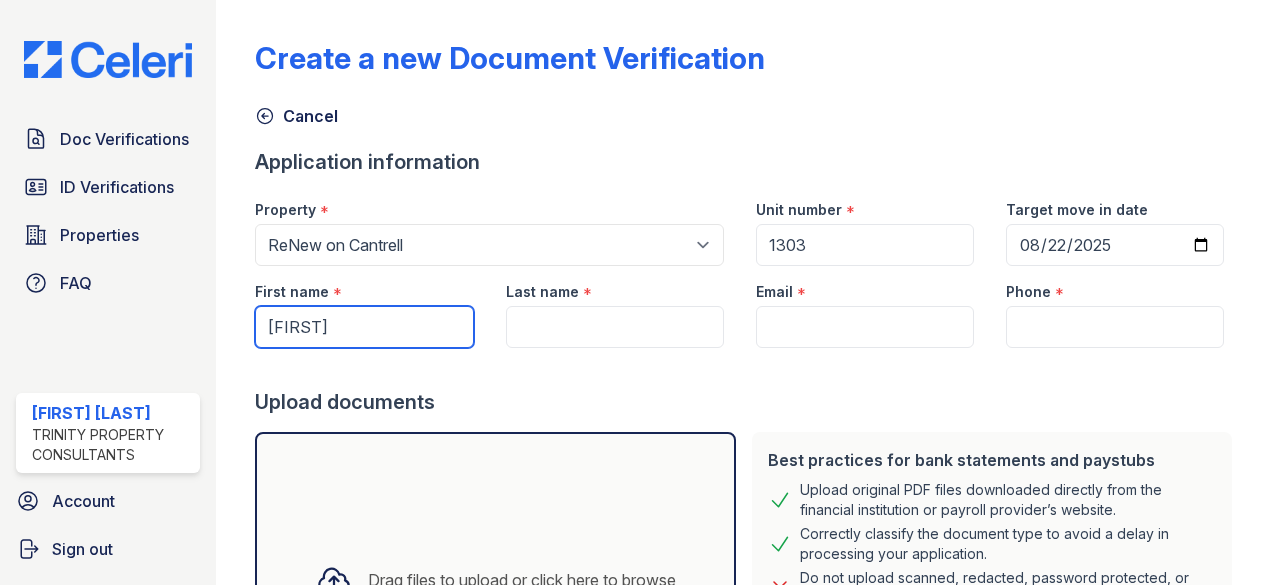 type on "[FIRST]" 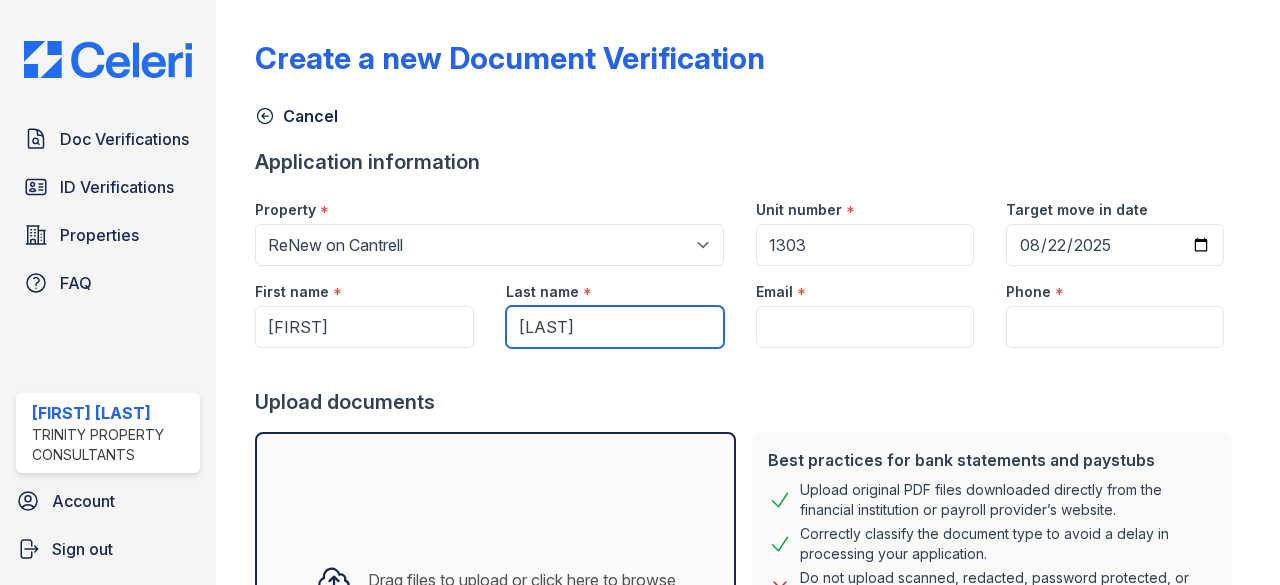 type on "[LAST]" 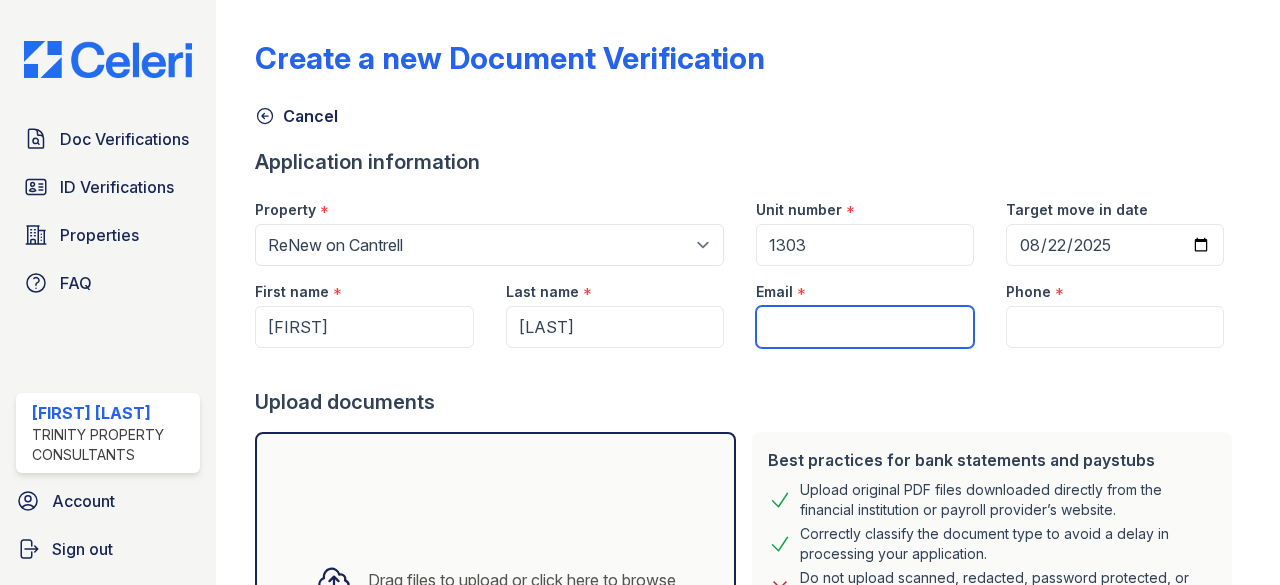 paste on "[USERNAME]@[DOMAIN].com" 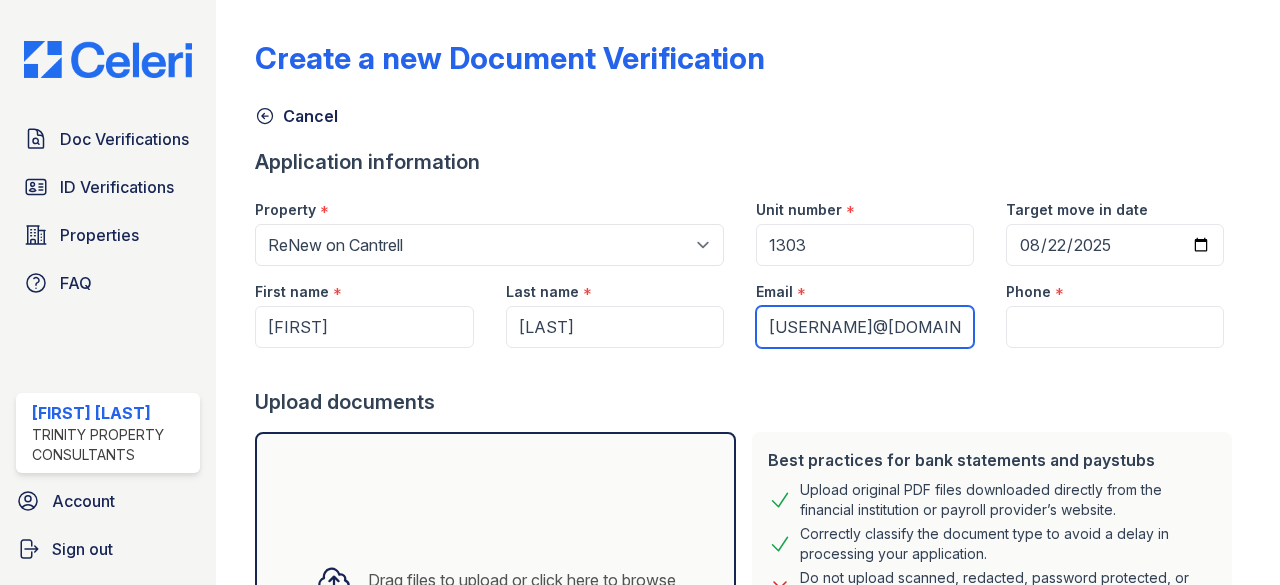 type on "[USERNAME]@[DOMAIN].com" 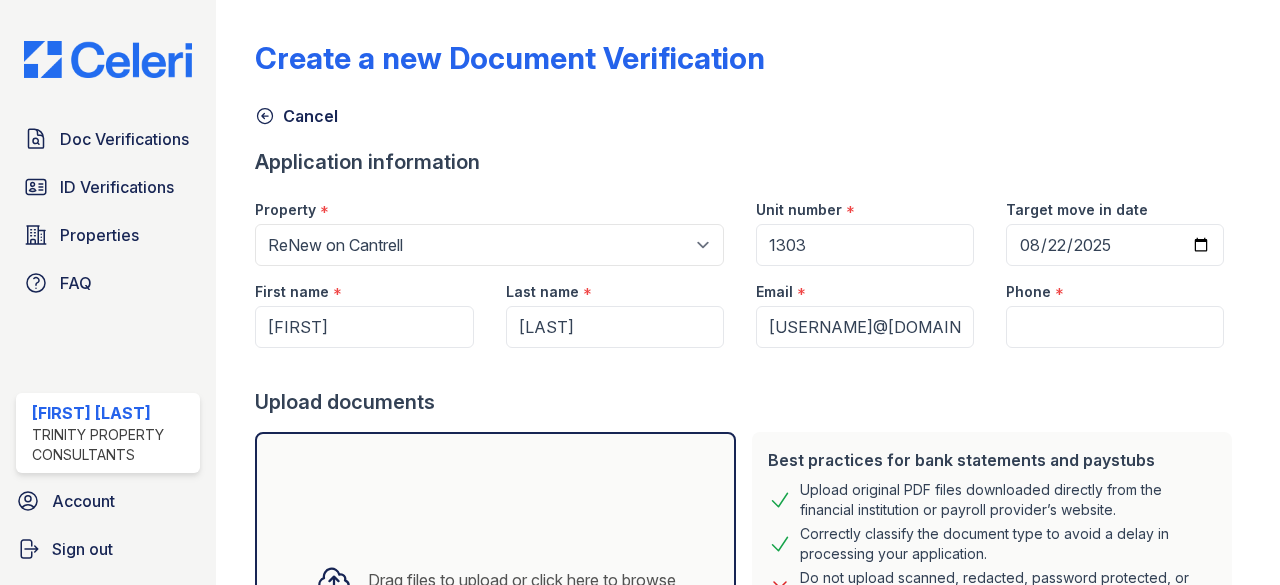 click at bounding box center [747, 368] 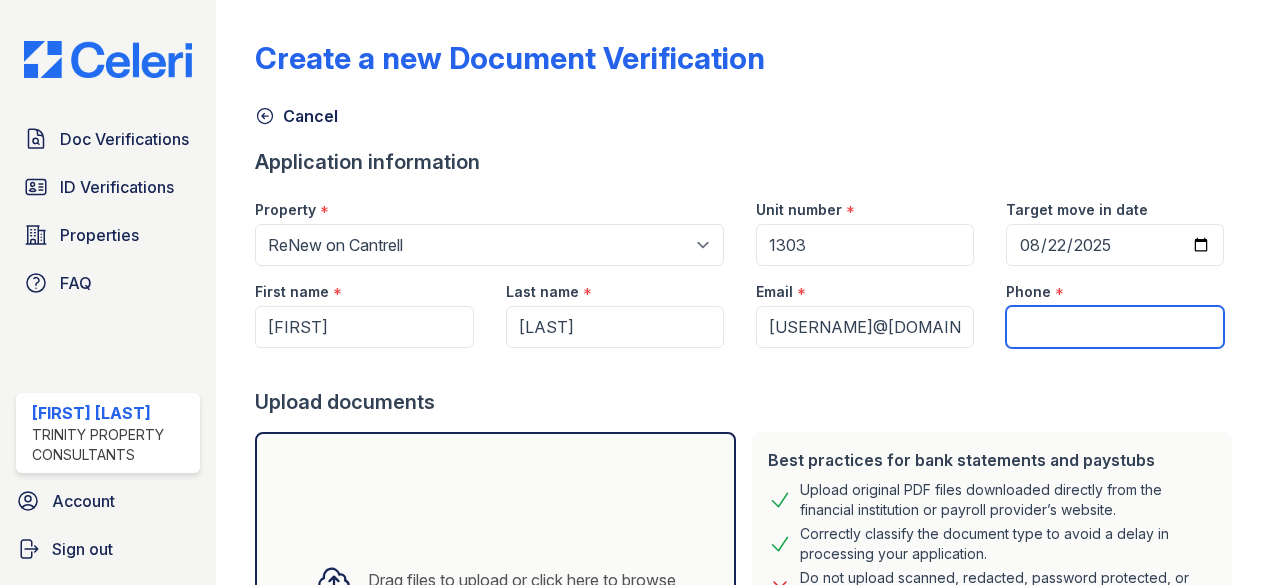click on "Phone" at bounding box center [1115, 327] 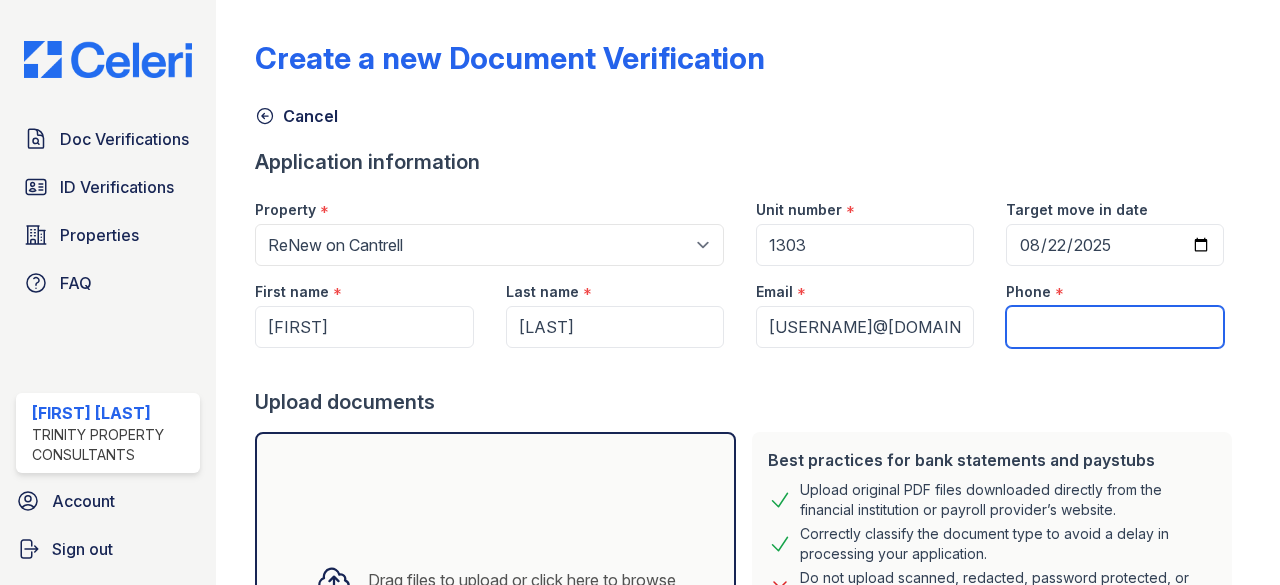 paste on "([PHONE]) [PHONE]" 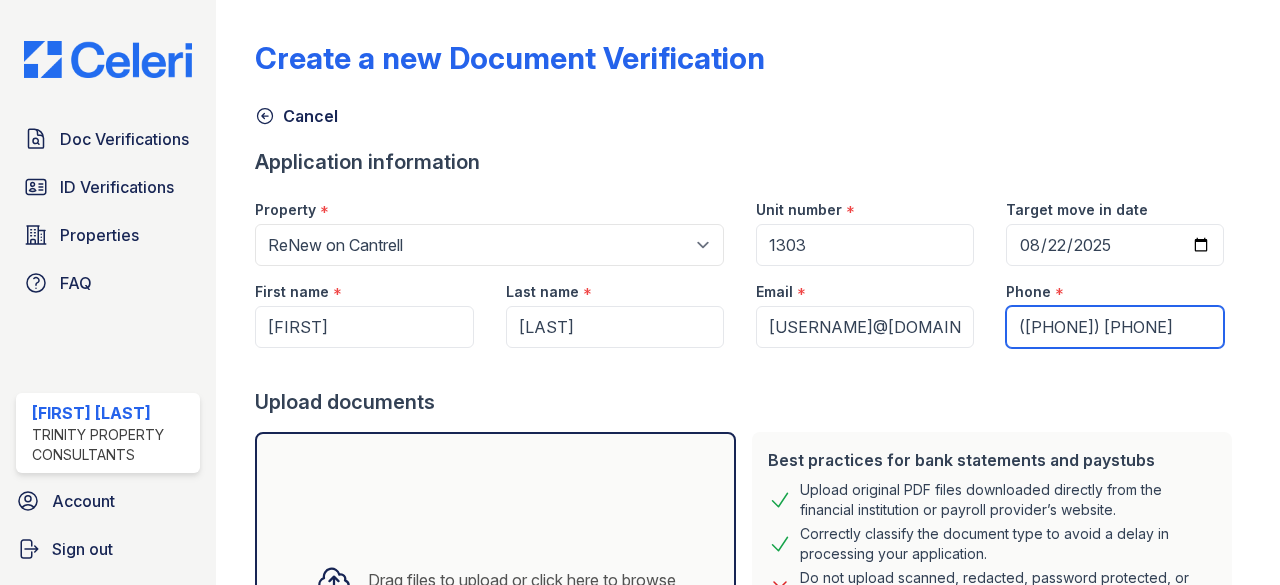 type on "([PHONE]) [PHONE]" 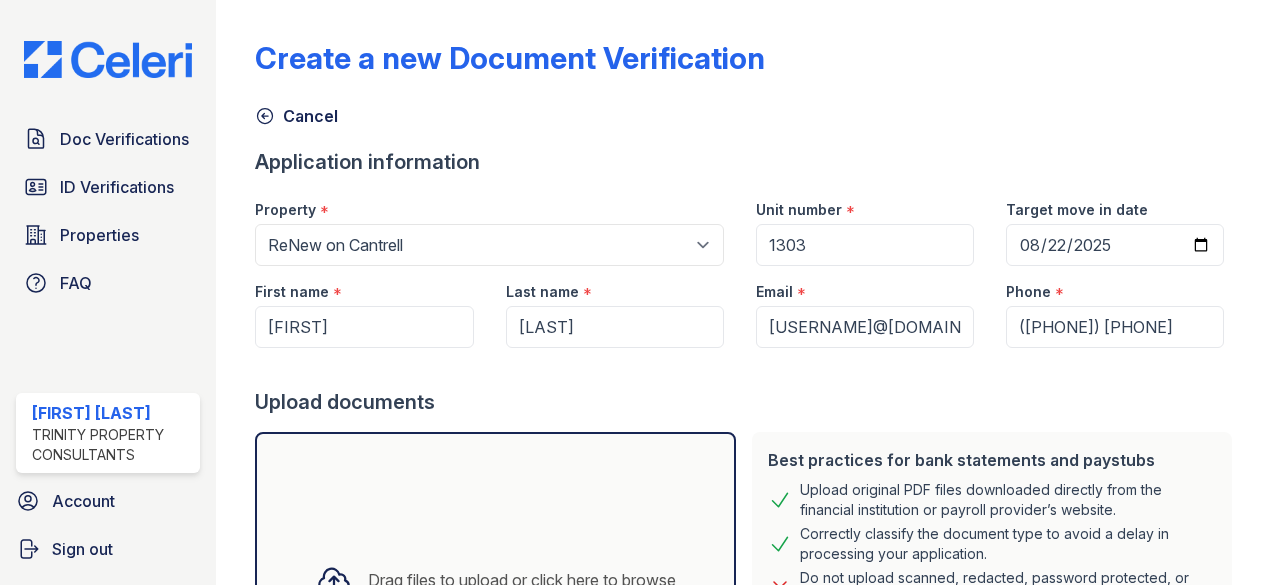 click on "Drag files to upload or click here to browse" at bounding box center (495, 580) 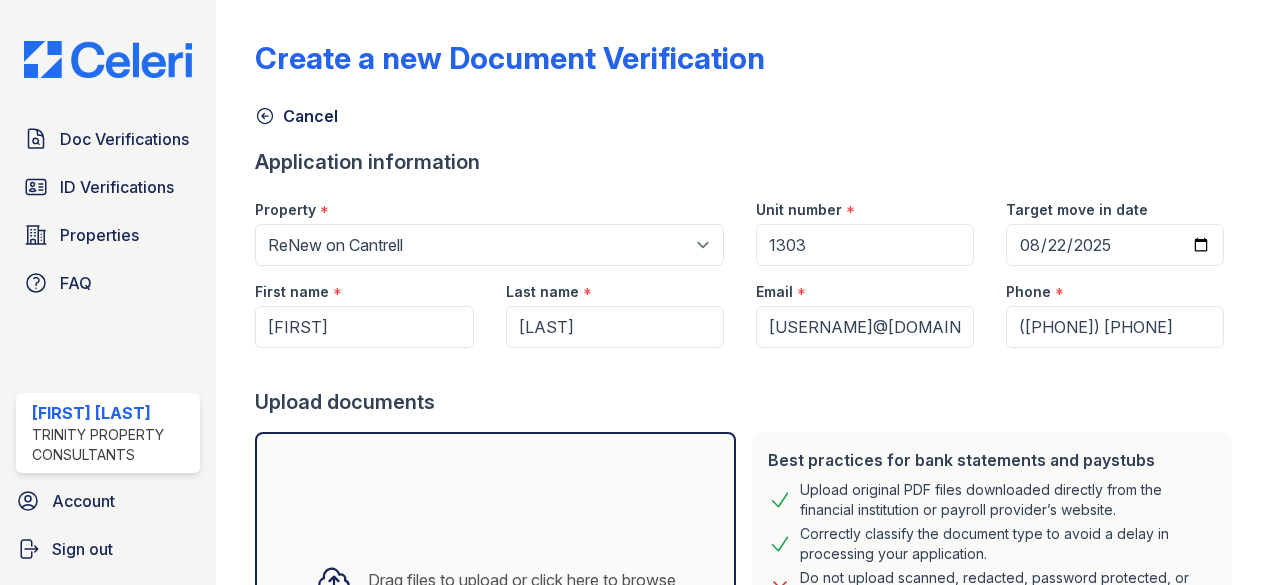 click on "Drag files to upload or click here to browse" at bounding box center [495, 580] 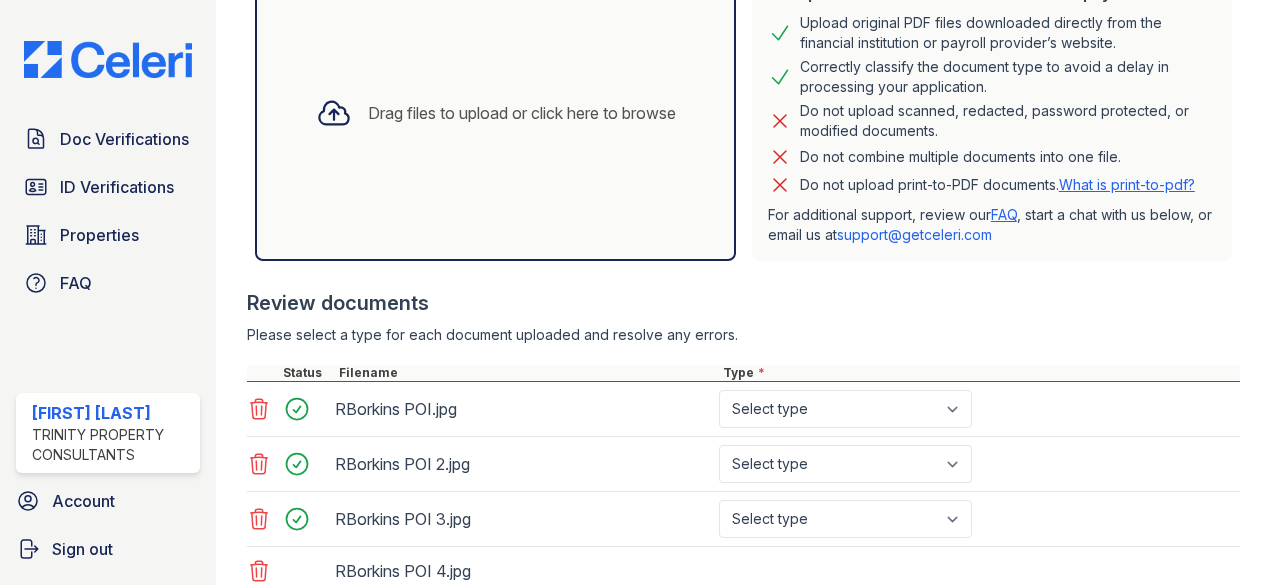 scroll, scrollTop: 469, scrollLeft: 0, axis: vertical 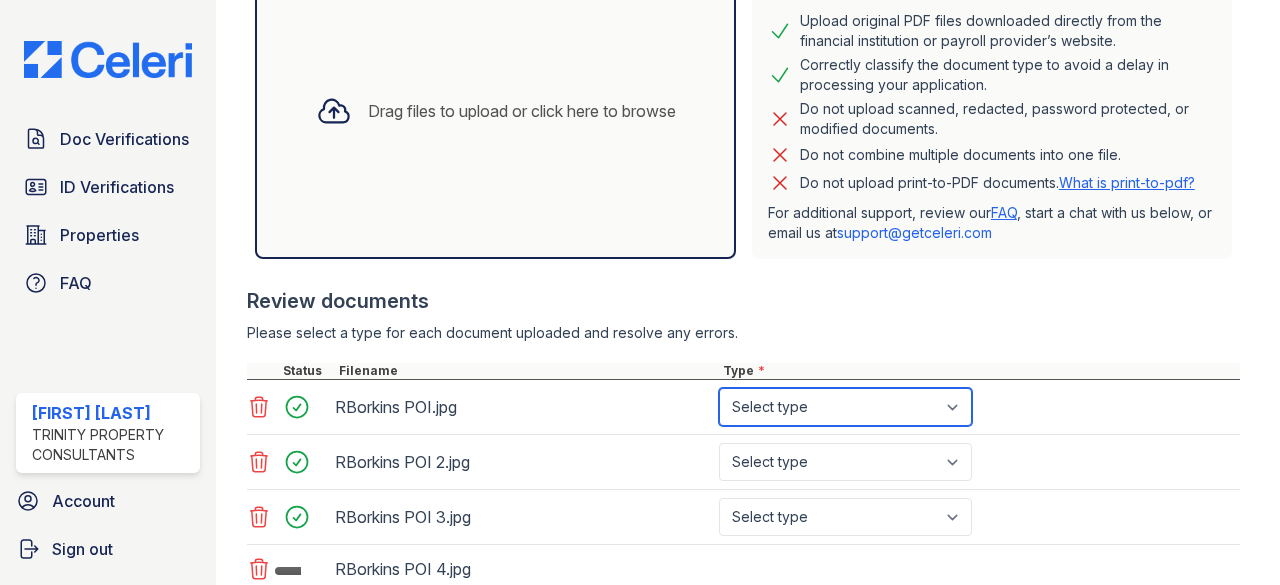 click on "Select type
Paystub
Bank Statement
Offer Letter
Tax Documents
Benefit Award Letter
Investment Account Statement
Other" at bounding box center [845, 407] 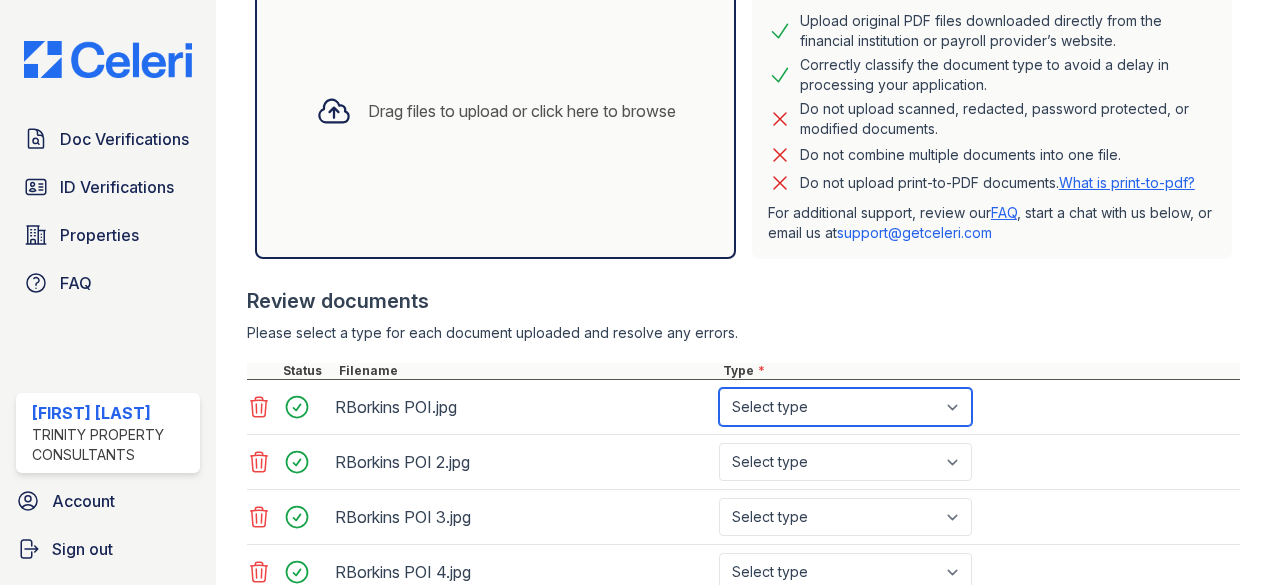 click on "Select type
Paystub
Bank Statement
Offer Letter
Tax Documents
Benefit Award Letter
Investment Account Statement
Other" at bounding box center (845, 407) 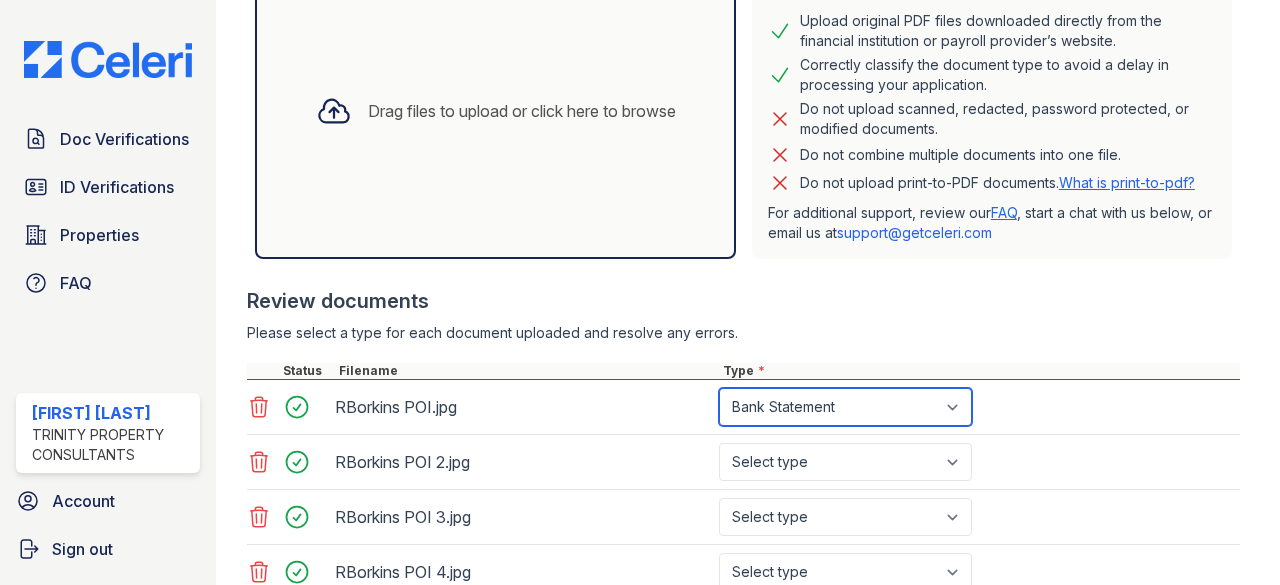 click on "Select type
Paystub
Bank Statement
Offer Letter
Tax Documents
Benefit Award Letter
Investment Account Statement
Other" at bounding box center (845, 407) 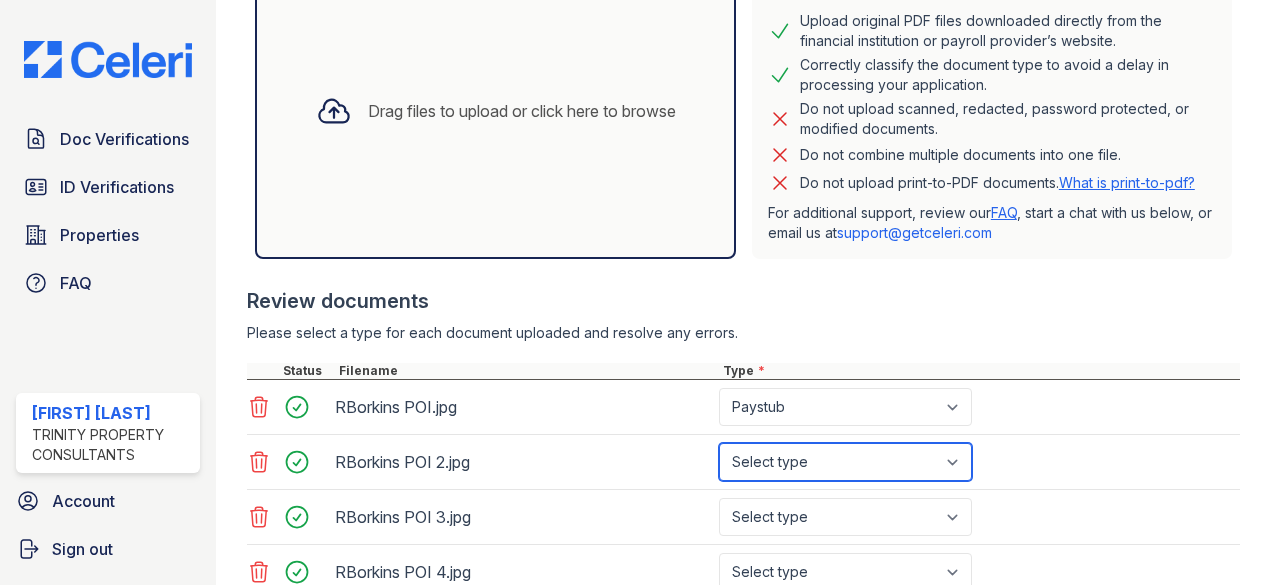 drag, startPoint x: 770, startPoint y: 475, endPoint x: 772, endPoint y: 451, distance: 24.083189 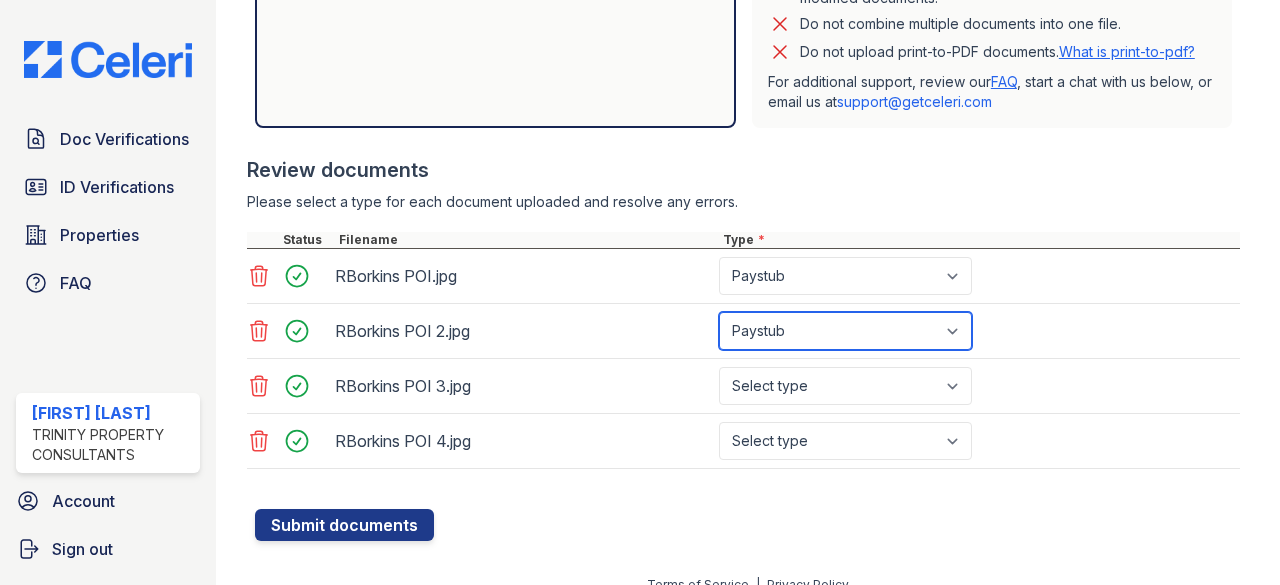 scroll, scrollTop: 618, scrollLeft: 0, axis: vertical 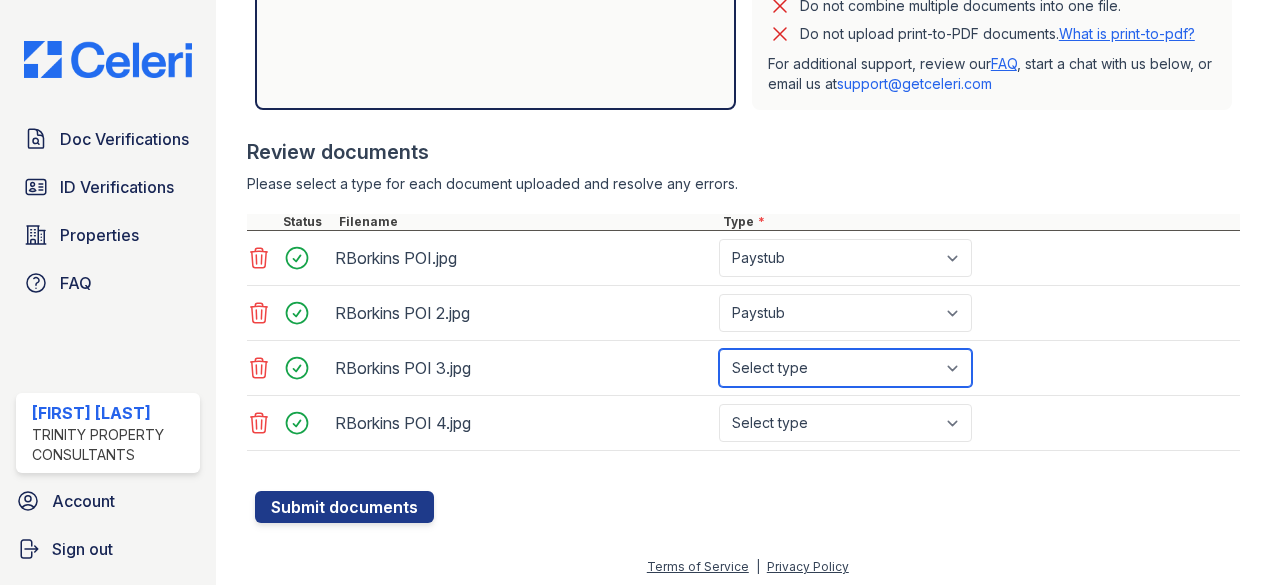 click on "Select type
Paystub
Bank Statement
Offer Letter
Tax Documents
Benefit Award Letter
Investment Account Statement
Other" at bounding box center [845, 368] 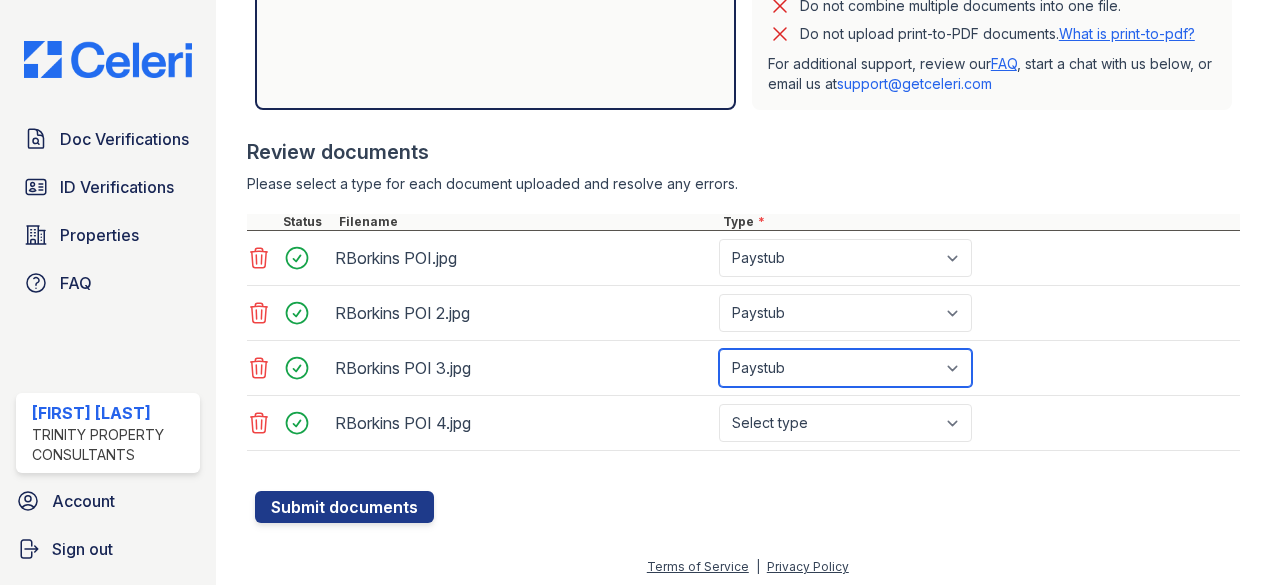 click on "Select type
Paystub
Bank Statement
Offer Letter
Tax Documents
Benefit Award Letter
Investment Account Statement
Other" at bounding box center (845, 368) 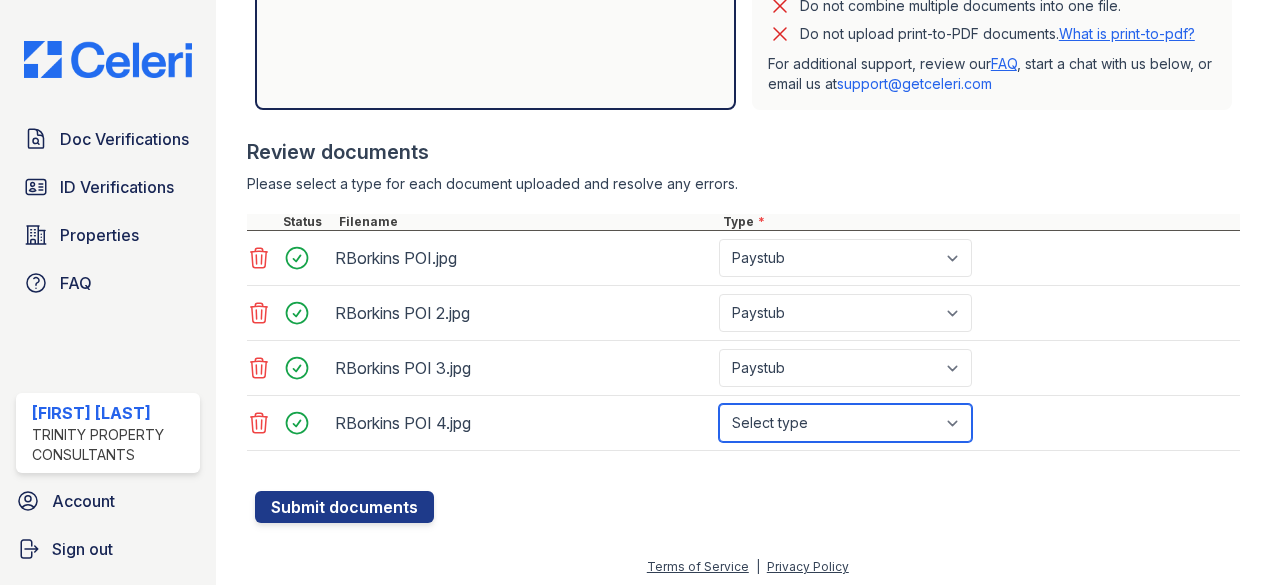 click on "Select type
Paystub
Bank Statement
Offer Letter
Tax Documents
Benefit Award Letter
Investment Account Statement
Other" at bounding box center (845, 423) 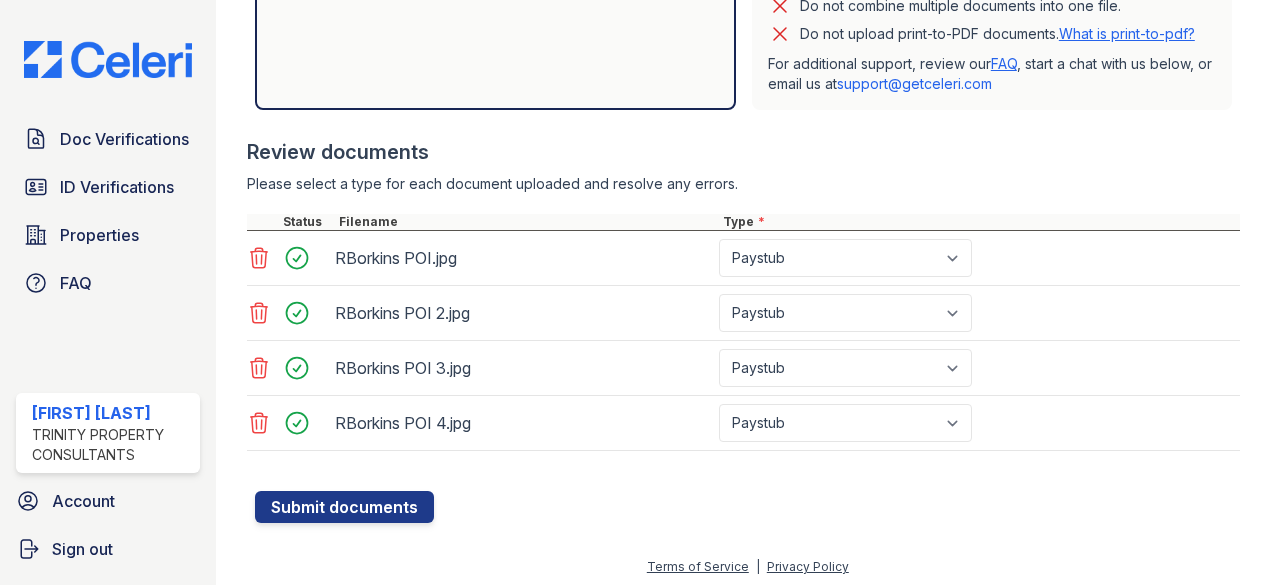 click at bounding box center (747, 481) 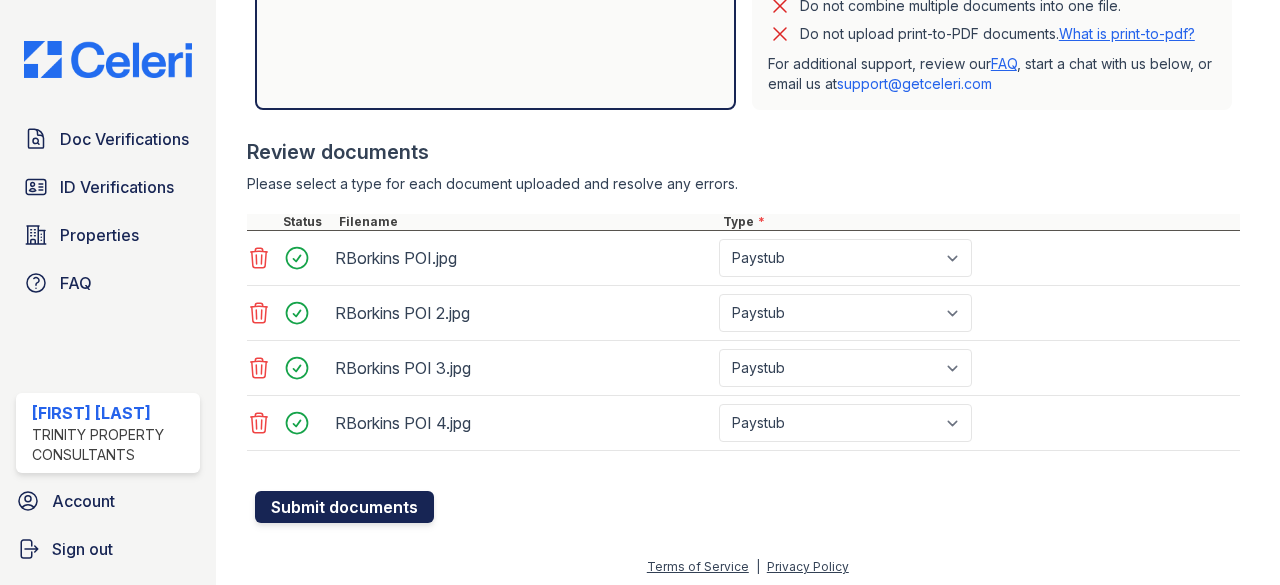 click on "Submit documents" at bounding box center [344, 507] 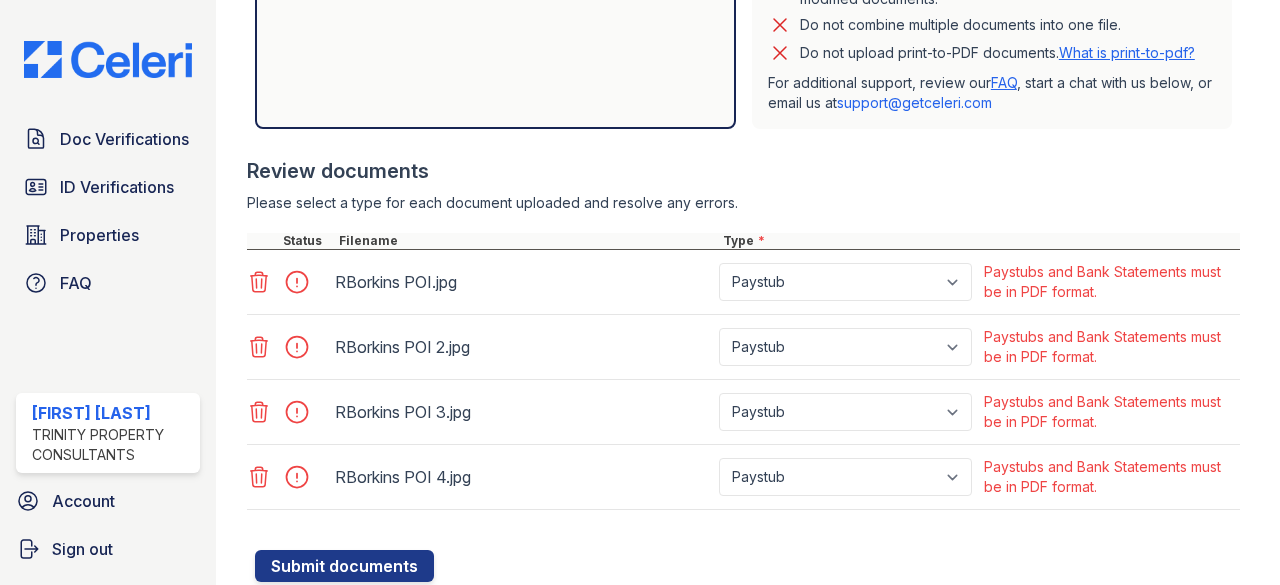 scroll, scrollTop: 654, scrollLeft: 0, axis: vertical 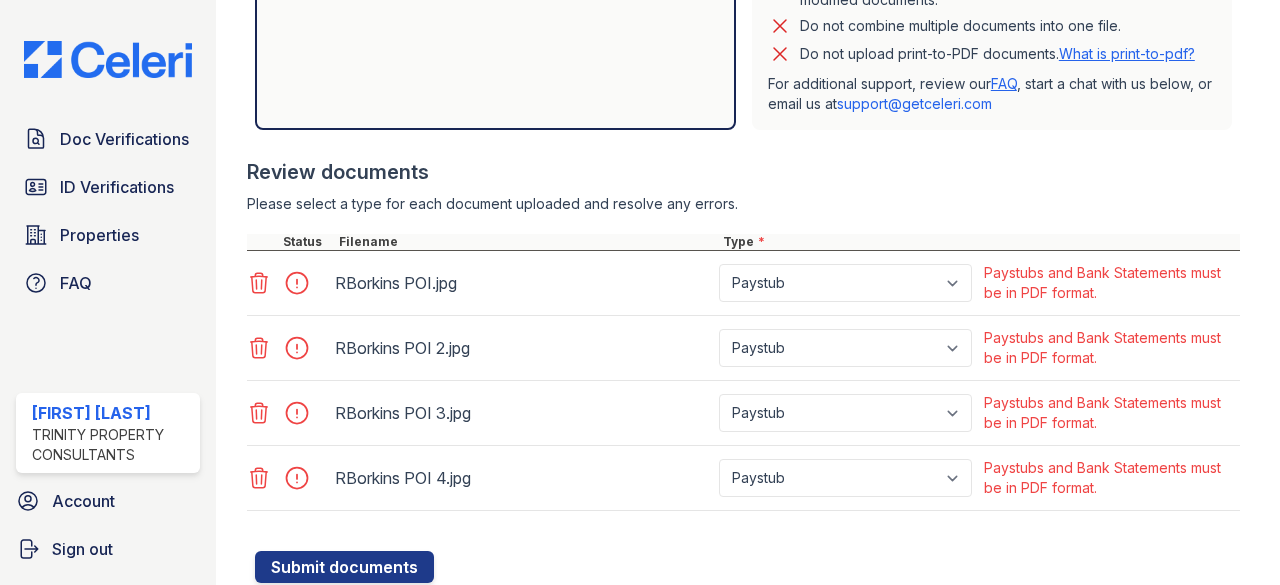 click on "Create a new Document Verification
Cancel
Please correct the errors below.
Application information
Property
*
Select a property
888 at Grand Hope Park
Alturas Andrews
Alturas Cedar Hills
Alturas Eleventh
Alturas Penbrook
Alturas Vose Townhomes
Arrive 2801
Arrive 4301
Arrive 800 Penn
Arrive Alexandria
Arrive at Medicine Lake
Arrive at the Retreat
Arrive Belay
Arrive Belay + Noba
Arrive Bellevue
Arrive Brentwood Apartment Collection
Arrive Brentwood I
Arrive Brentwood II
Arrive Broadway Lofts
Arrive Buckhead
Arrive Chadds Ford
Arrive Clairemont
Arrive Crofton
Arrive Eden Prairie
Arrive First Hill
Arrive Fort Lee
Arrive Glenview
Arrive Hollywood
Arrive Inglewood Trails
Arrive Inner Harbor
Arrive Key West
Arrive Laurie Lane
Arrive Lex
Arrive Loring Park
Arrive Lunenburg
Arrive Michigan Avenue
Arrive Minnetonka
Arrive Mission Valley
Arrive Noba" at bounding box center (748, 292) 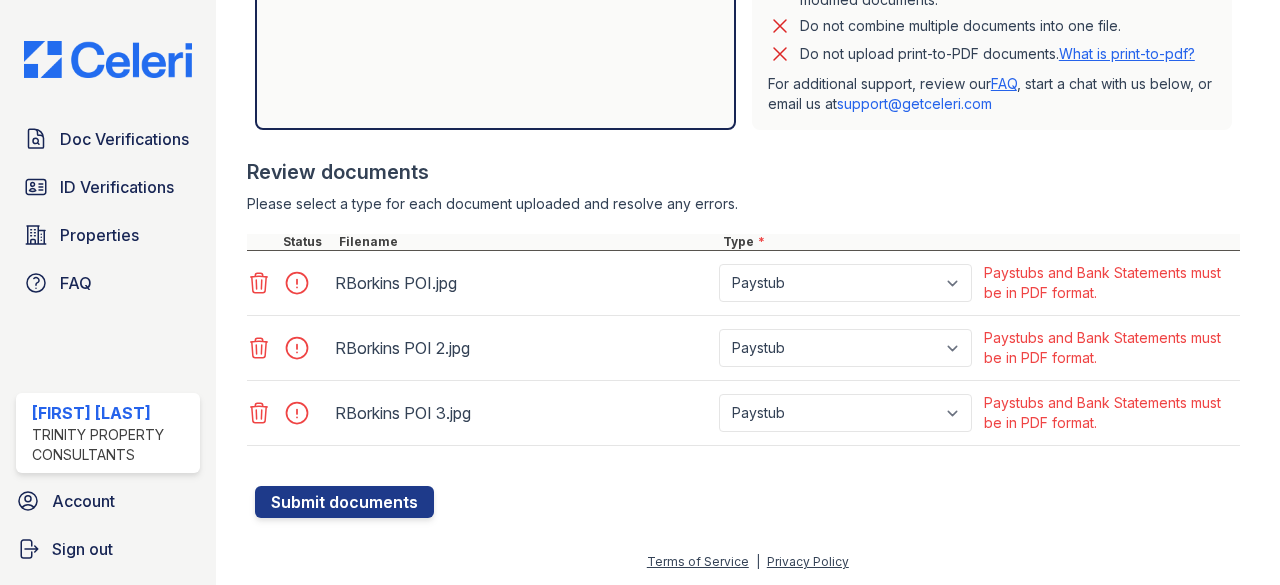 scroll, scrollTop: 652, scrollLeft: 0, axis: vertical 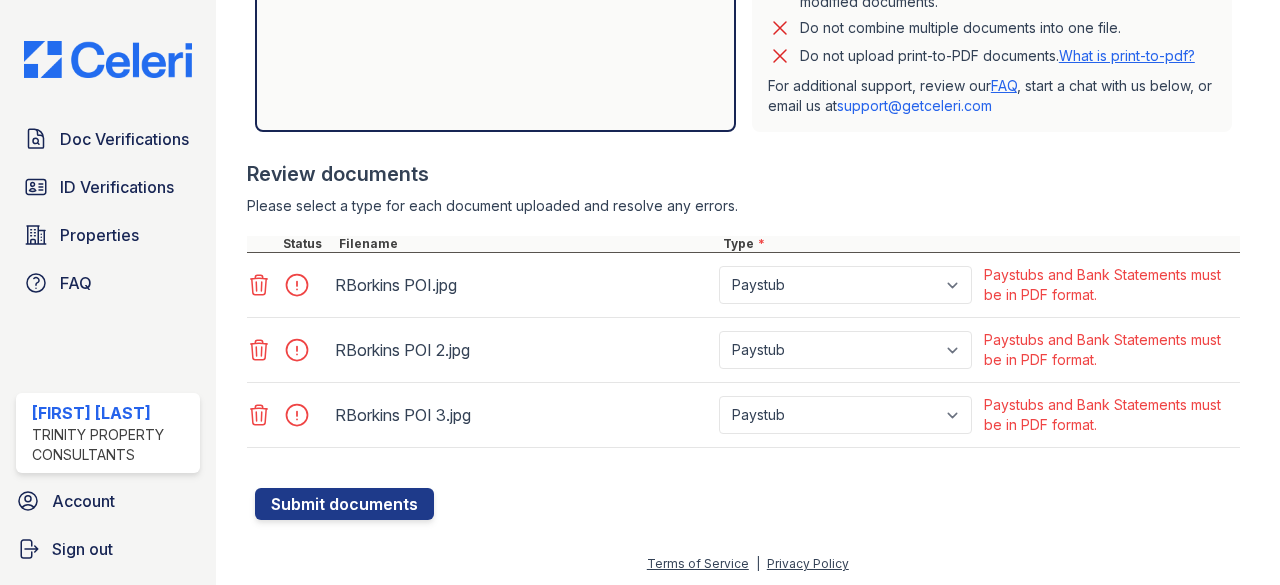 click on "RBorkins POI 3.jpg
Paystub
Bank Statement
Offer Letter
Tax Documents
Benefit Award Letter
Investment Account Statement
Other
Paystubs and Bank Statements must be in PDF format." at bounding box center [743, 415] 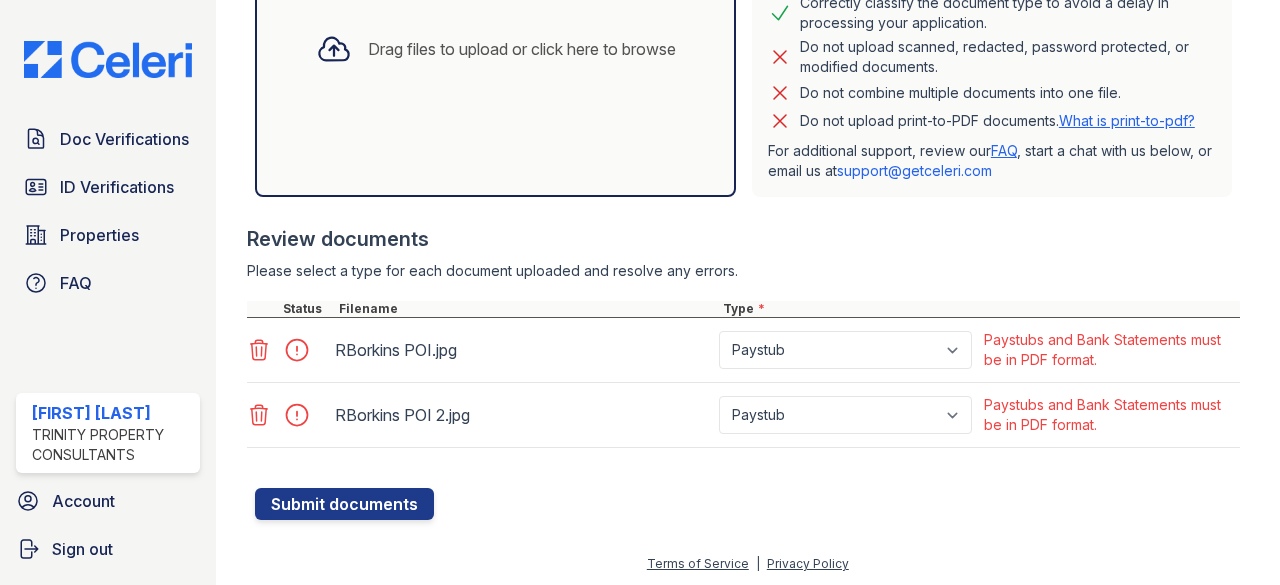 click at bounding box center (289, 350) 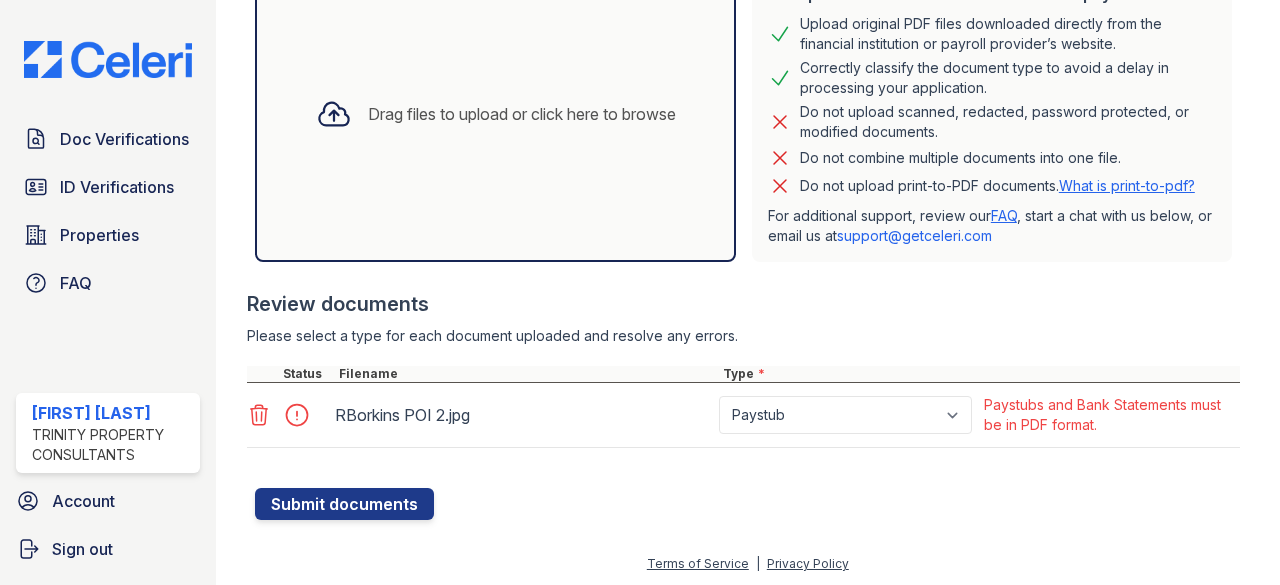 click 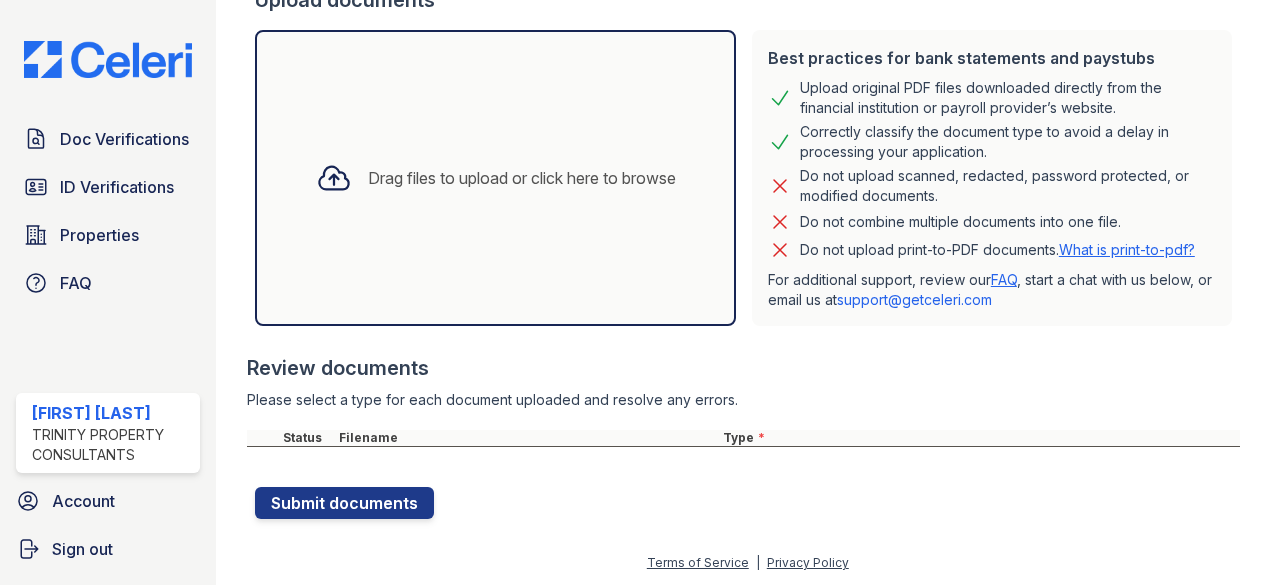scroll, scrollTop: 0, scrollLeft: 0, axis: both 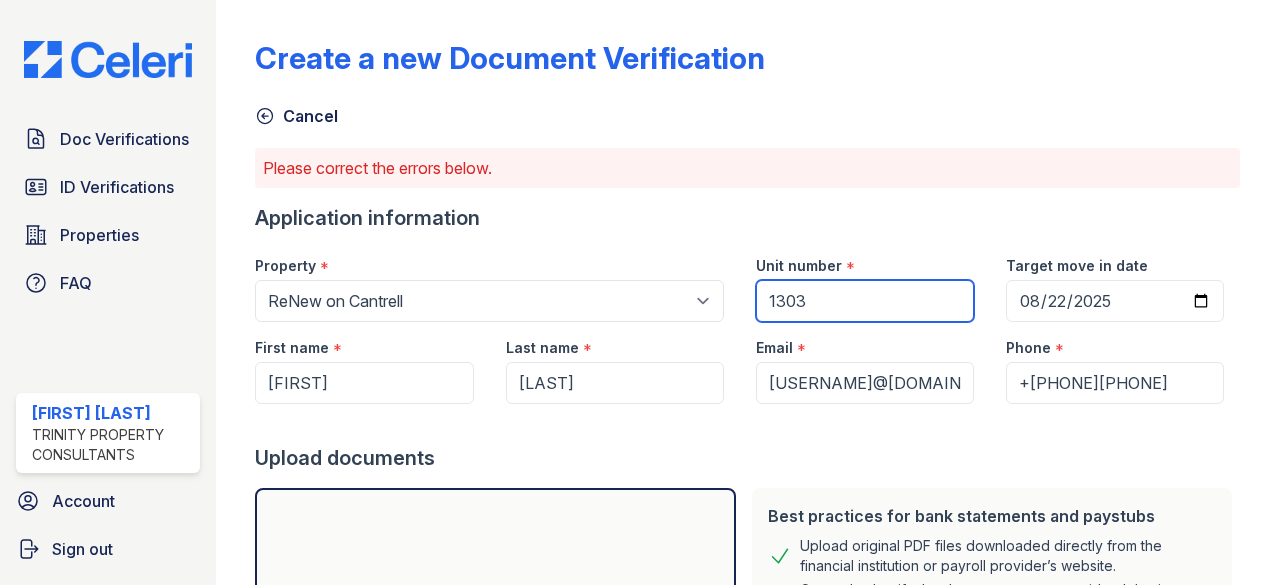 drag, startPoint x: 820, startPoint y: 305, endPoint x: 528, endPoint y: 301, distance: 292.0274 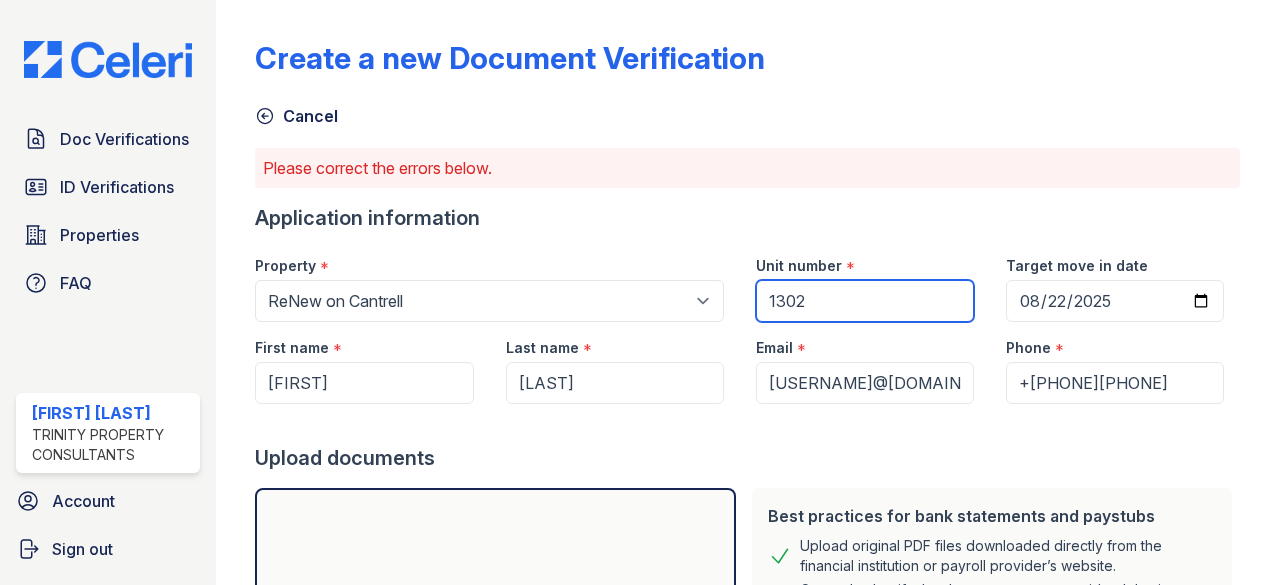 type on "1302" 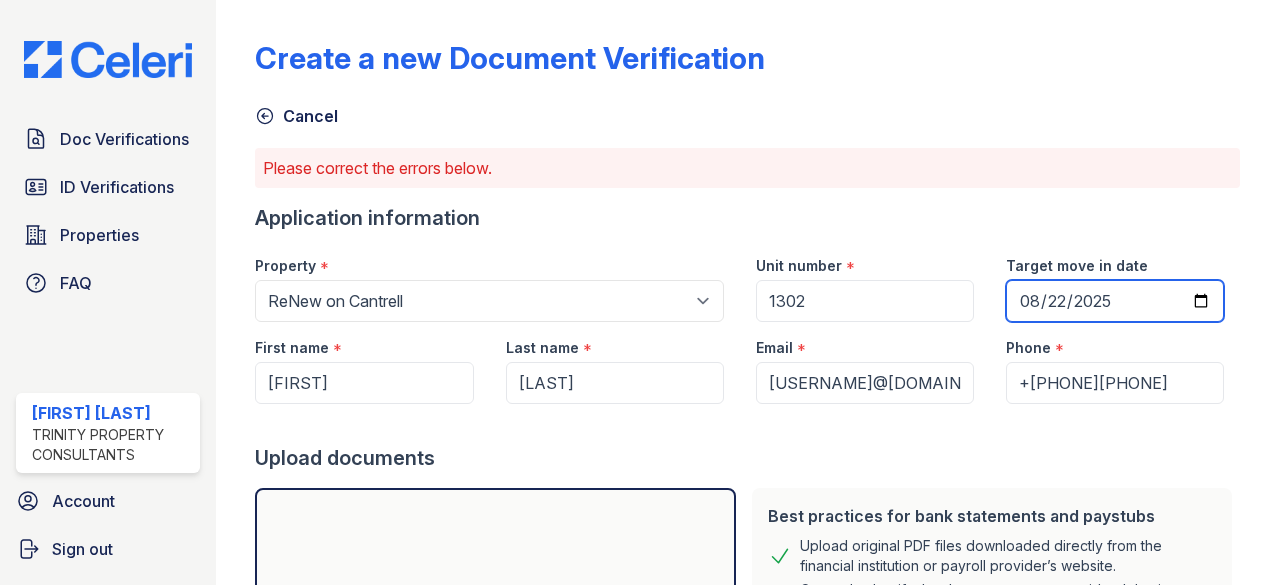 click on "2025-08-22" at bounding box center (1115, 301) 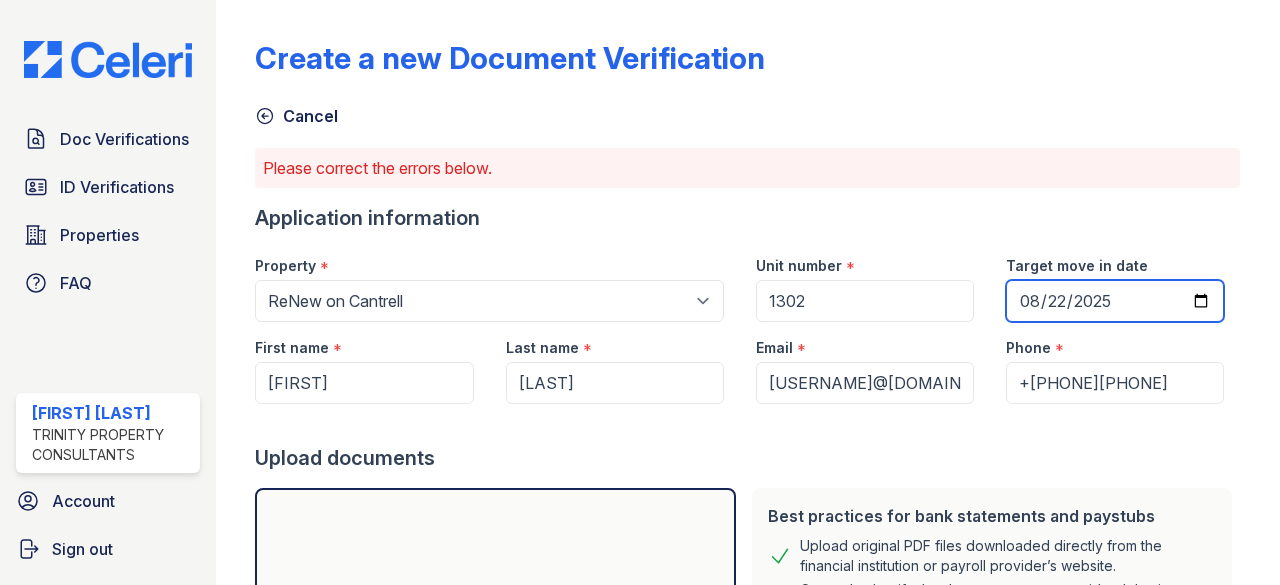 type on "[YEAR]-[MONTH]-[DAY]" 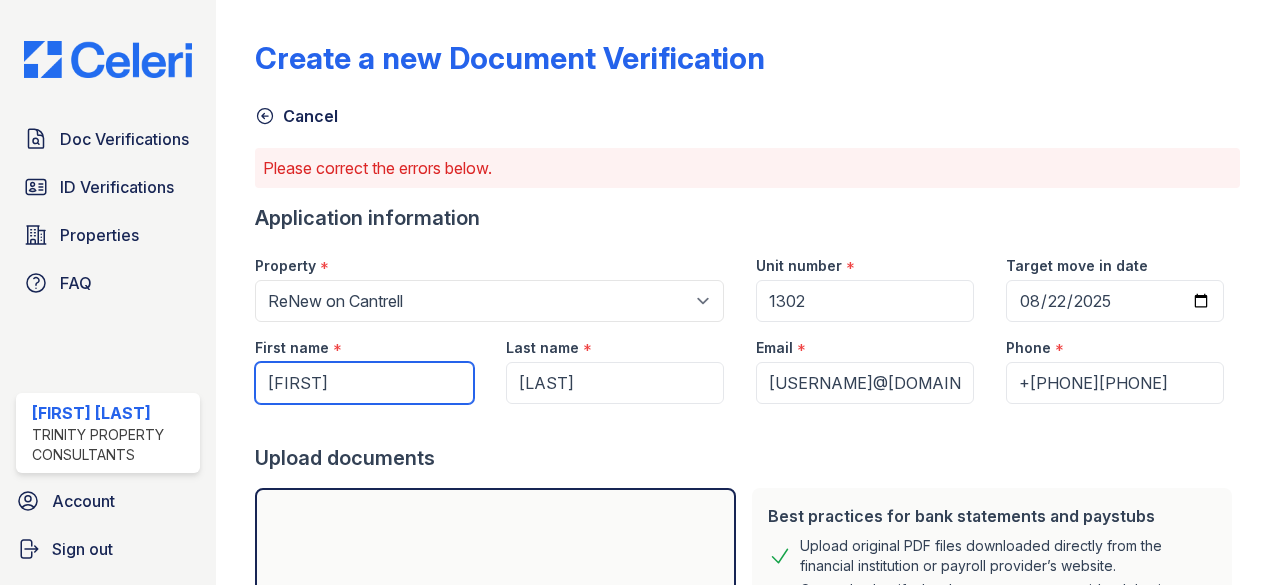 drag, startPoint x: 432, startPoint y: 400, endPoint x: 174, endPoint y: 435, distance: 260.36322 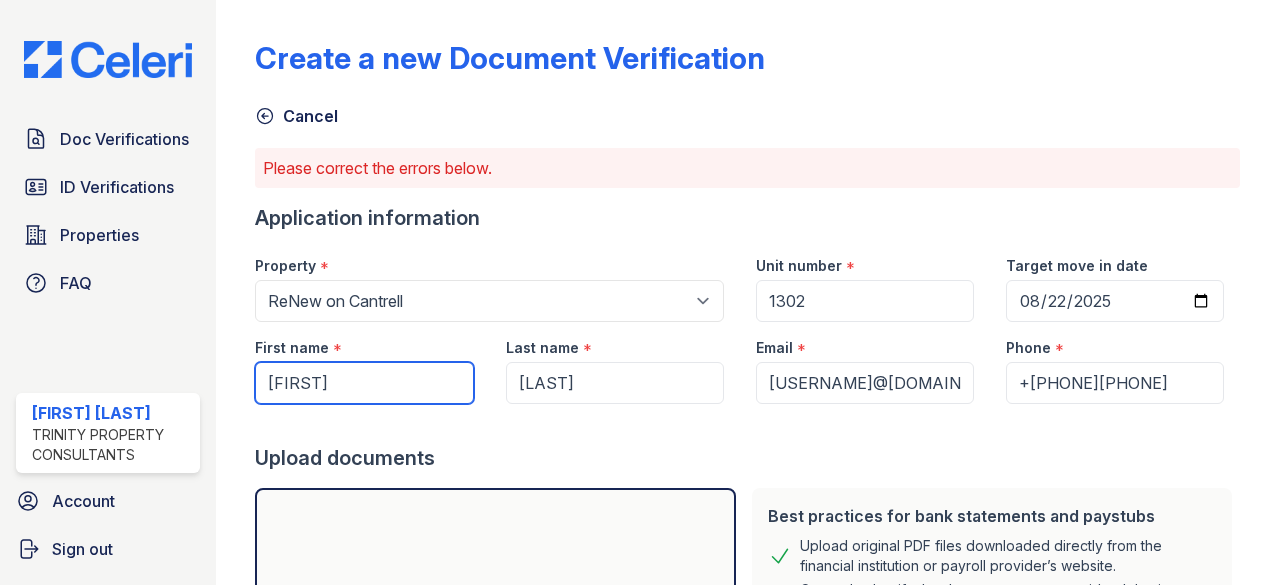 type on "[FIRST]" 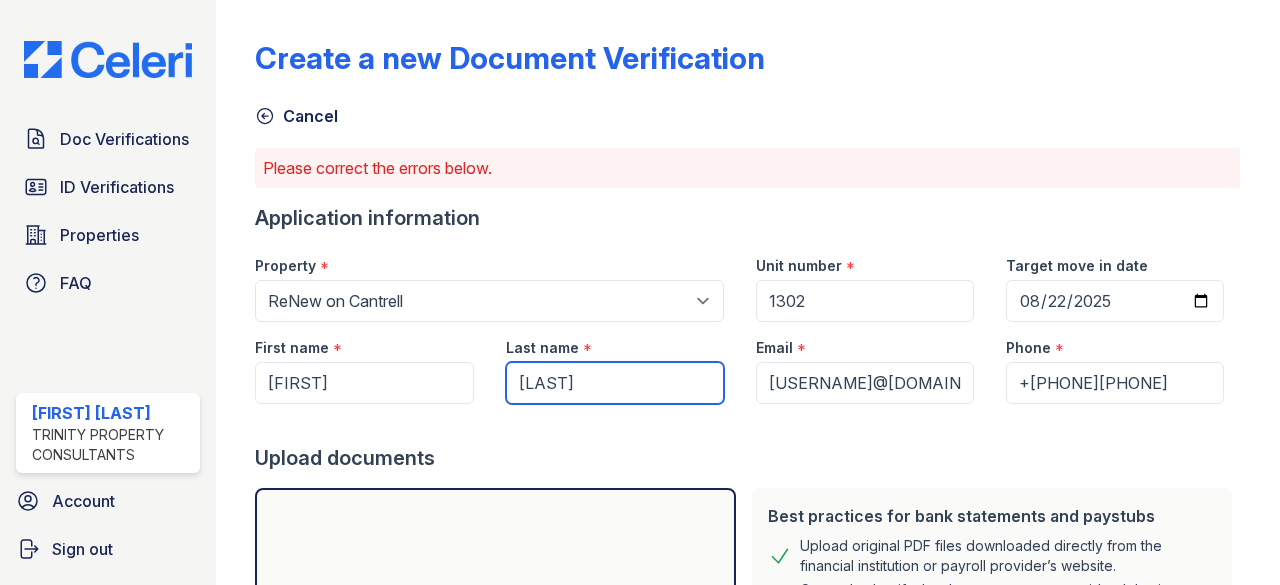 type on "[LAST]" 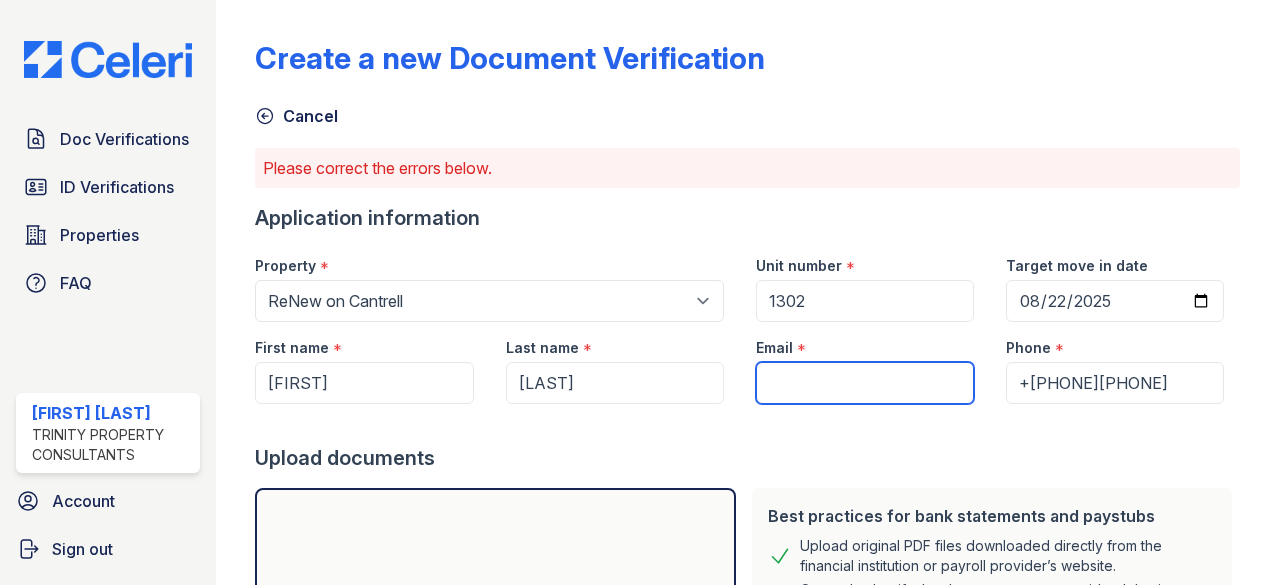 paste on "[USERNAME]@[DOMAIN].com" 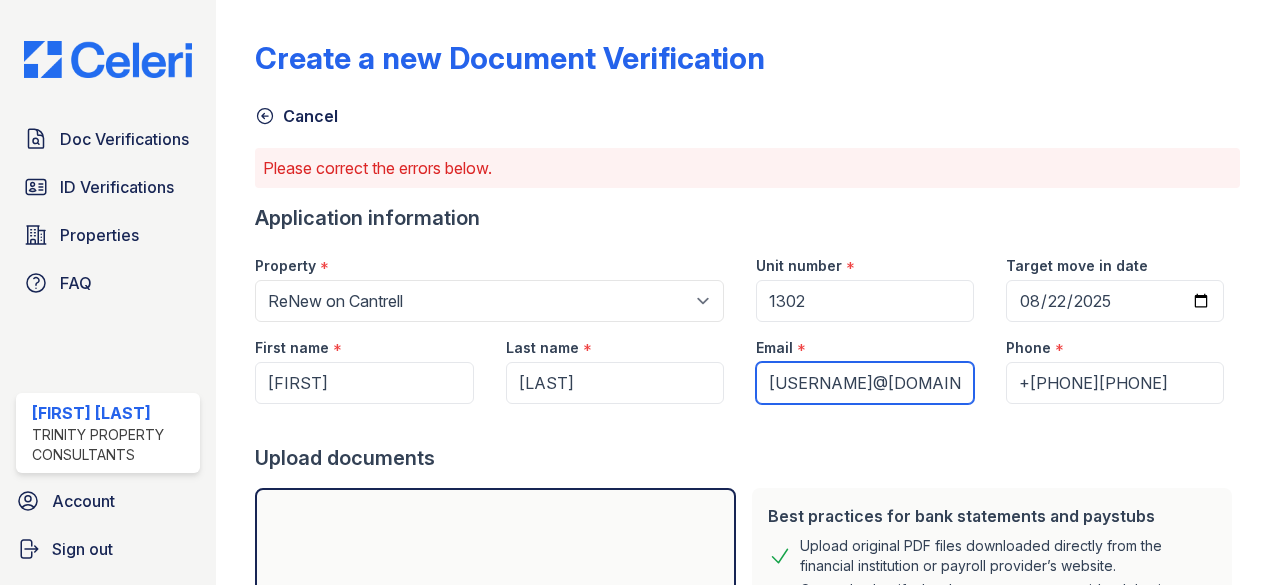 scroll, scrollTop: 0, scrollLeft: 25, axis: horizontal 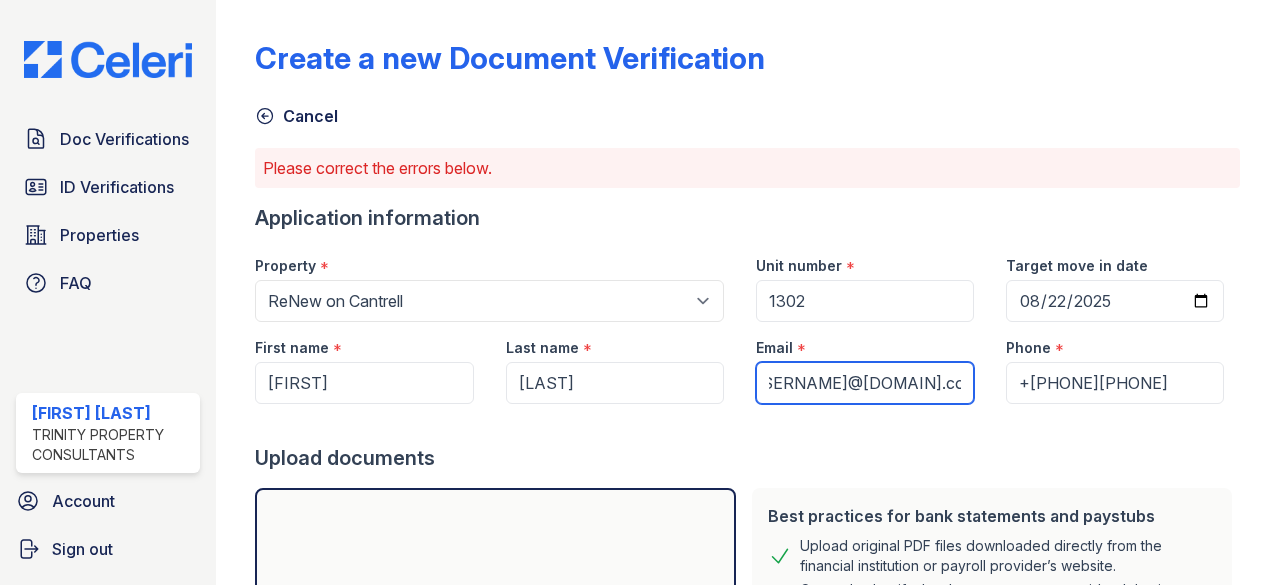 type on "[USERNAME]@[DOMAIN].com" 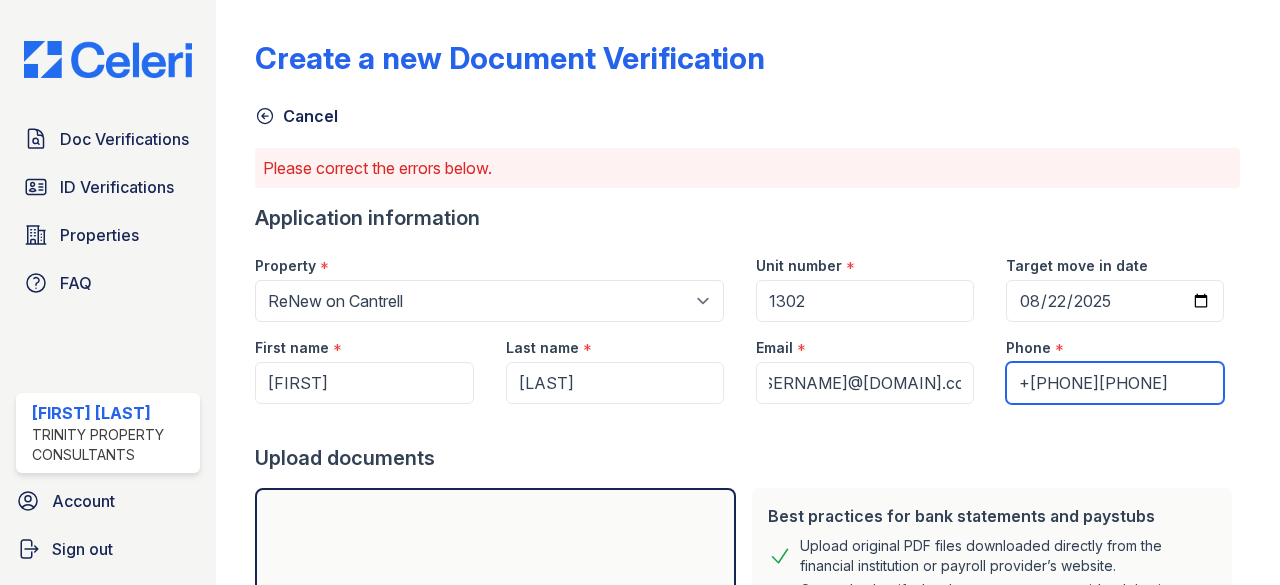 scroll, scrollTop: 0, scrollLeft: 0, axis: both 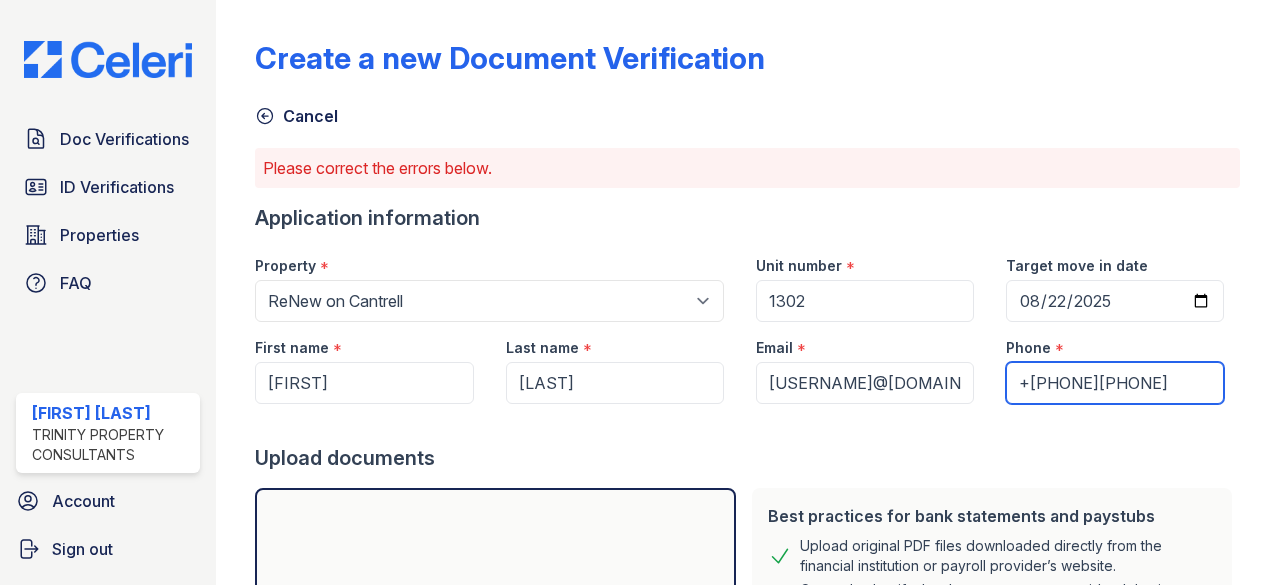 drag, startPoint x: 1158, startPoint y: 382, endPoint x: 736, endPoint y: 359, distance: 422.6263 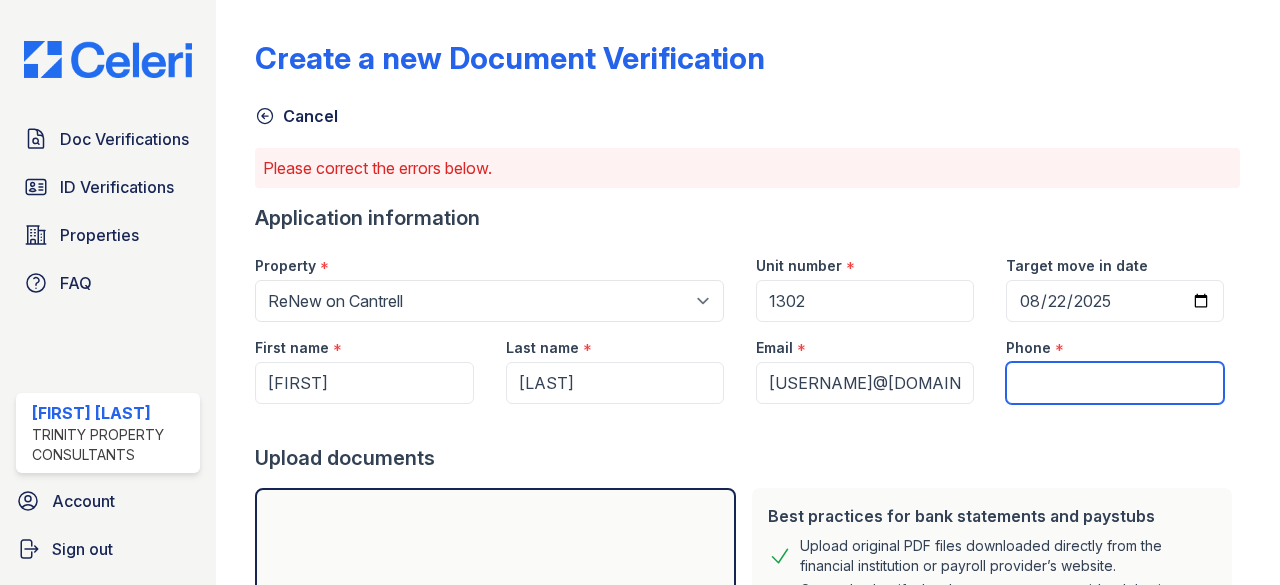 paste on "([PHONE]) [PHONE]" 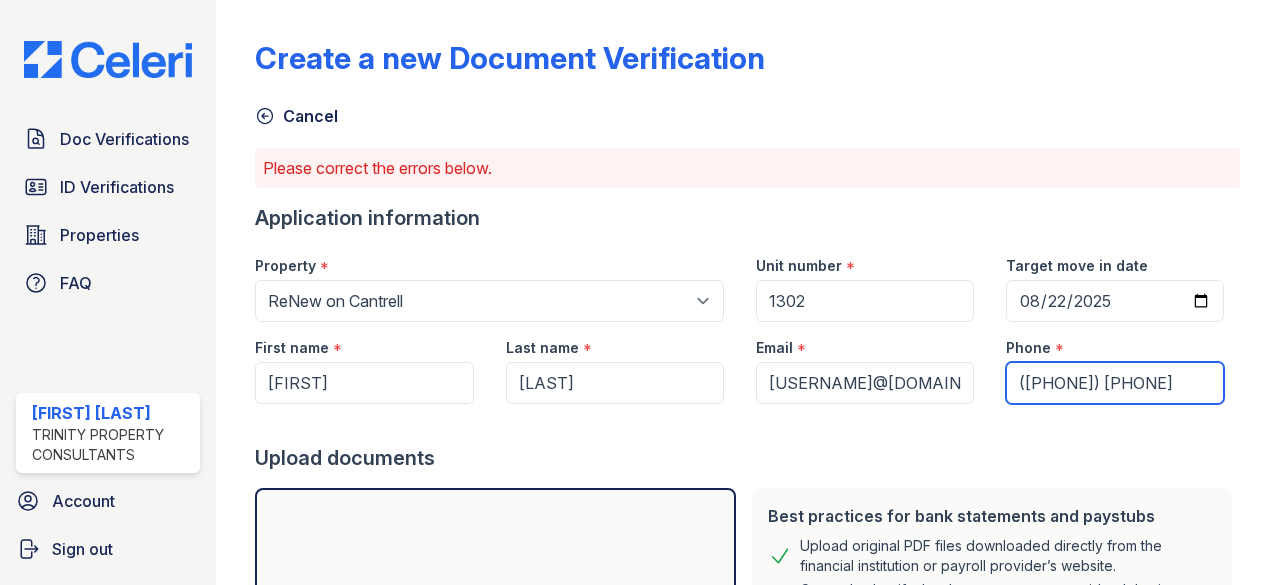 scroll, scrollTop: 450, scrollLeft: 0, axis: vertical 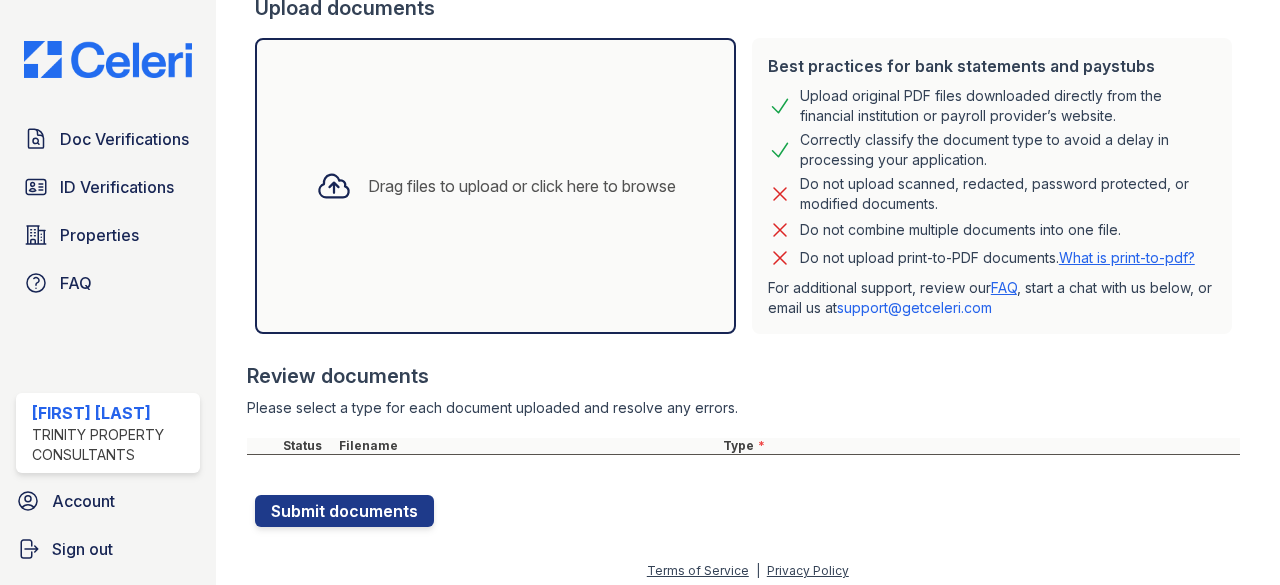 type on "([PHONE]) [PHONE]" 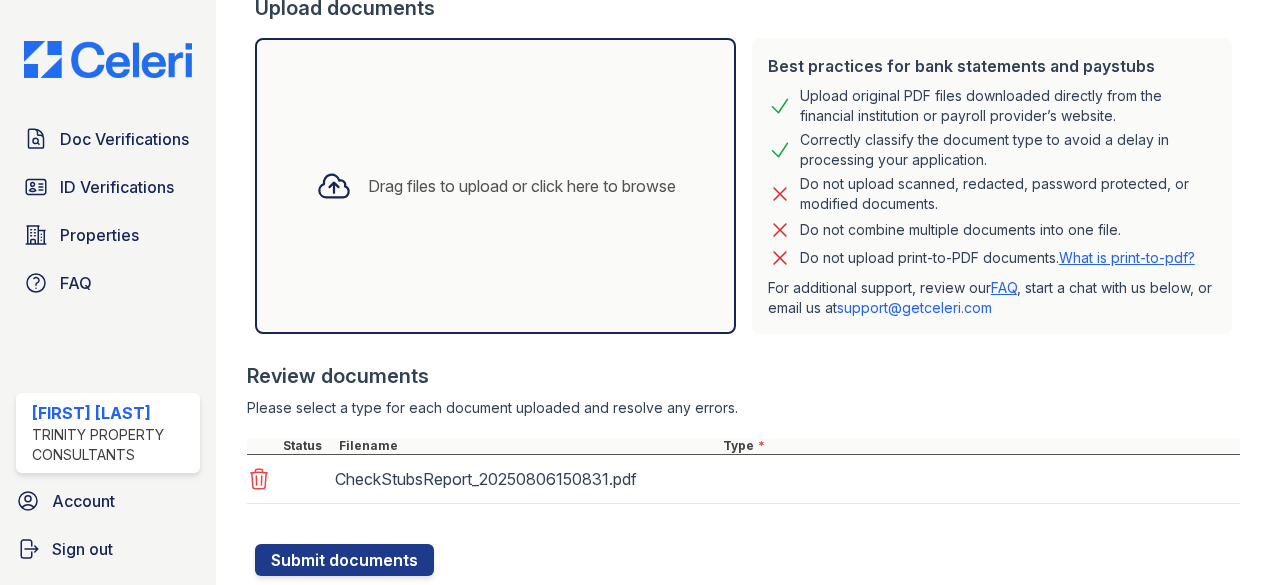 click on "Drag files to upload or click here to browse" at bounding box center [496, 186] 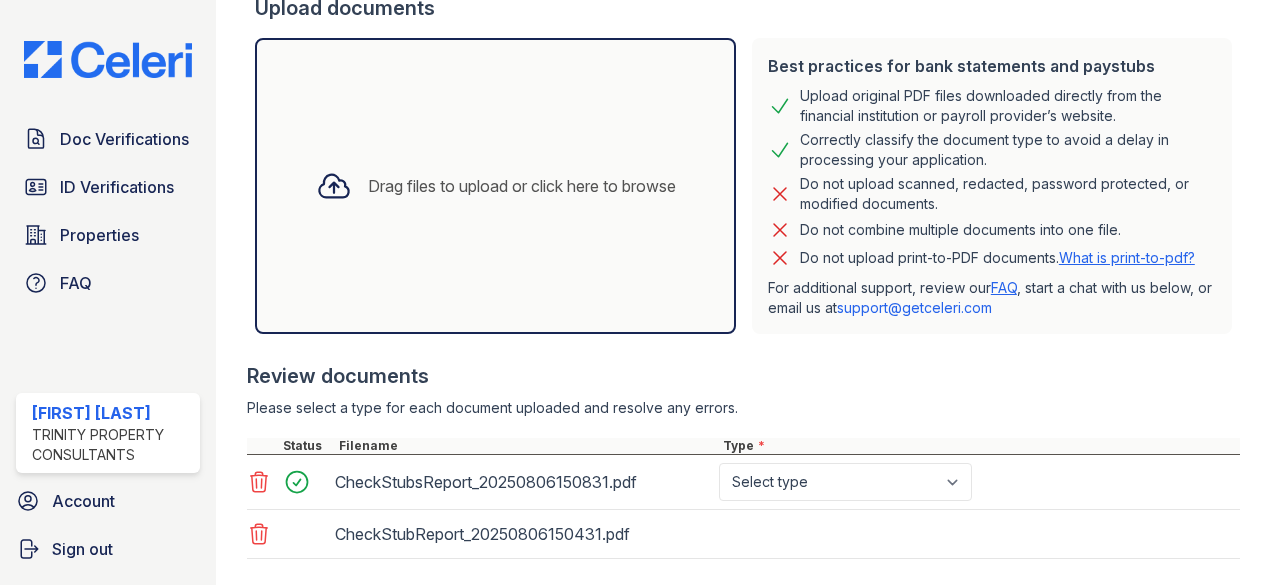 click on "Drag files to upload or click here to browse" at bounding box center [496, 186] 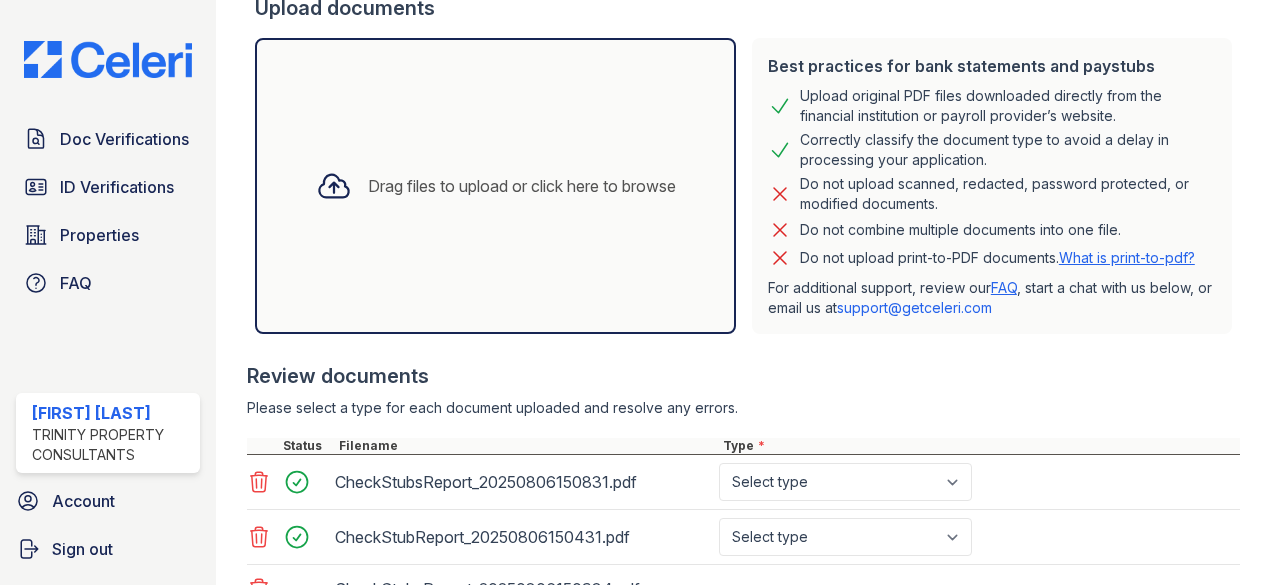 click on "Drag files to upload or click here to browse" at bounding box center (496, 186) 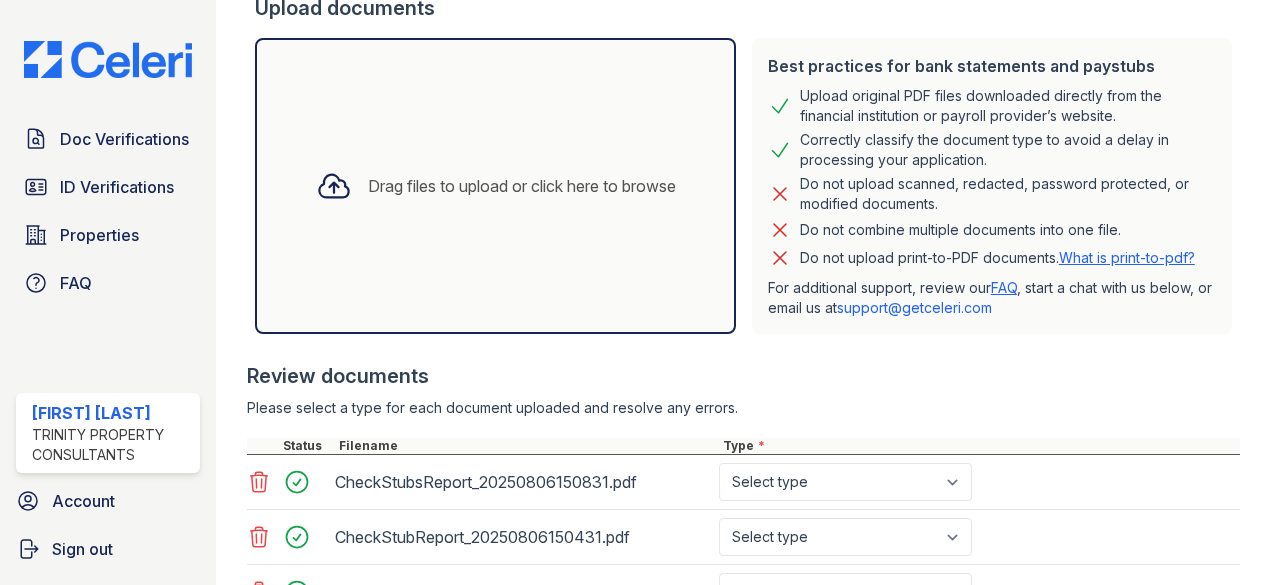 click on "Drag files to upload or click here to browse" at bounding box center [495, 186] 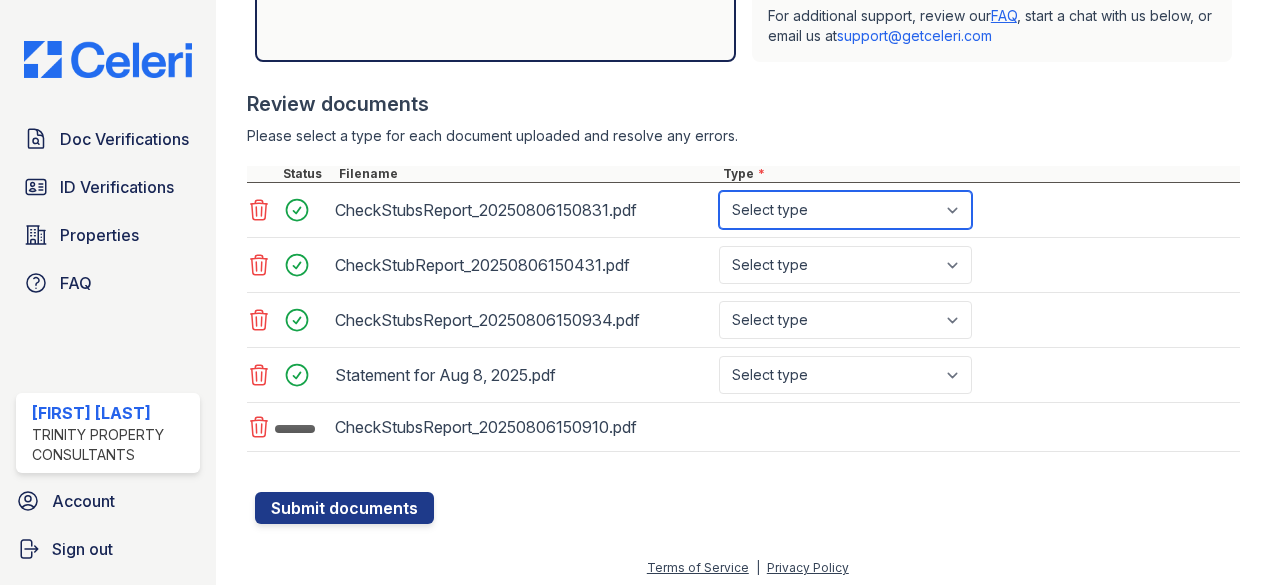 click on "Select type
Paystub
Bank Statement
Offer Letter
Tax Documents
Benefit Award Letter
Investment Account Statement
Other" at bounding box center [845, 210] 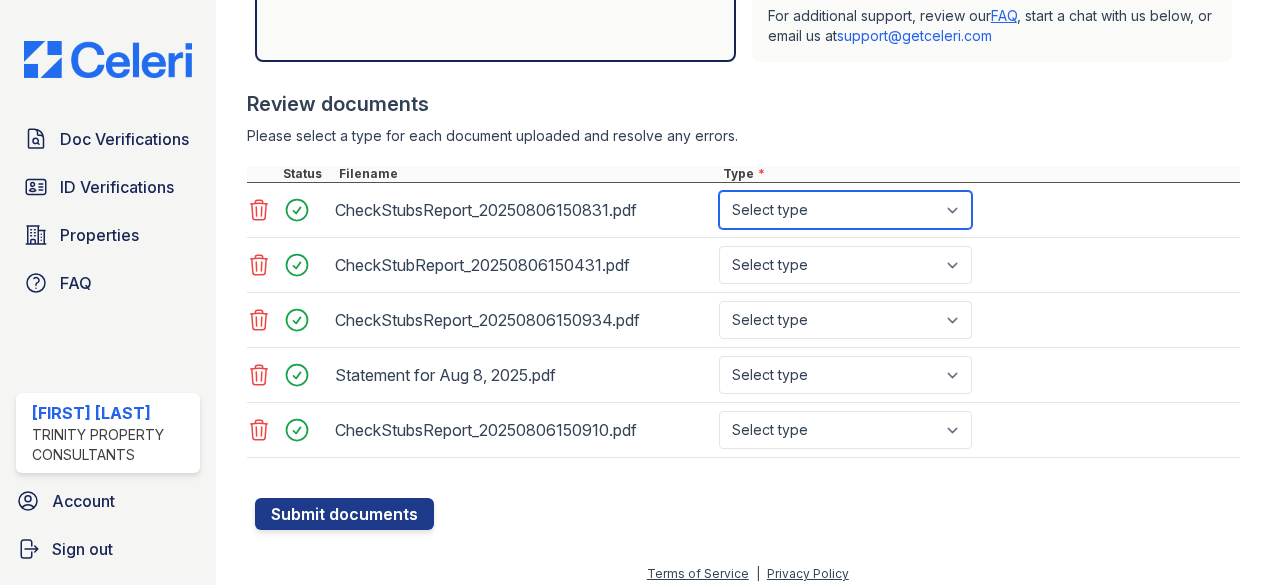 select on "paystub" 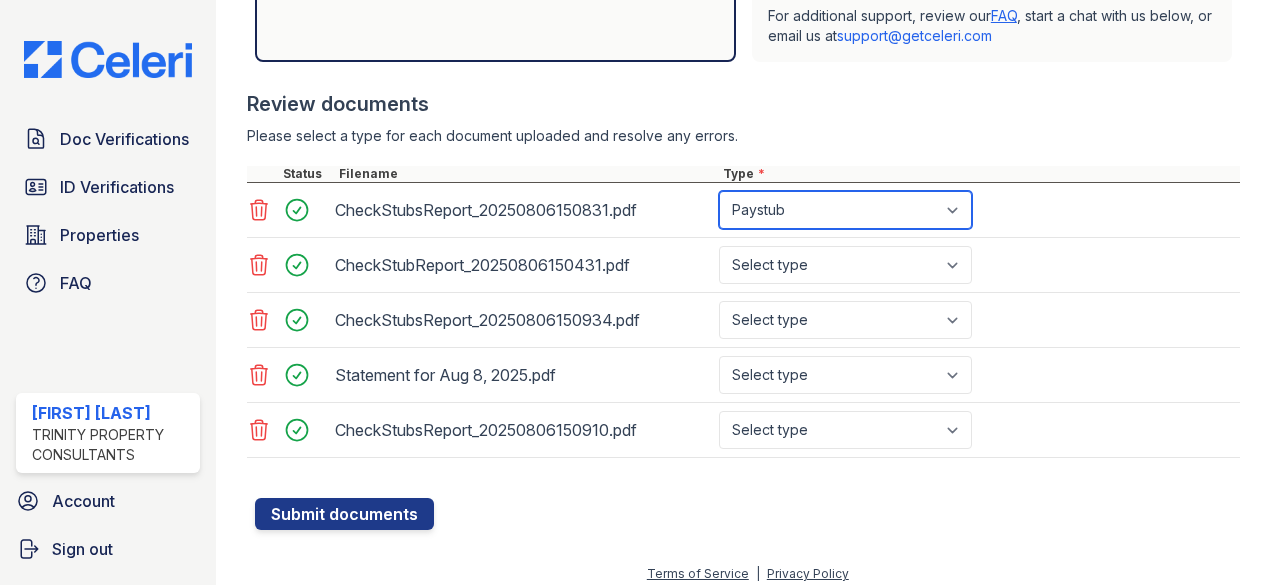 click on "Select type
Paystub
Bank Statement
Offer Letter
Tax Documents
Benefit Award Letter
Investment Account Statement
Other" at bounding box center (845, 210) 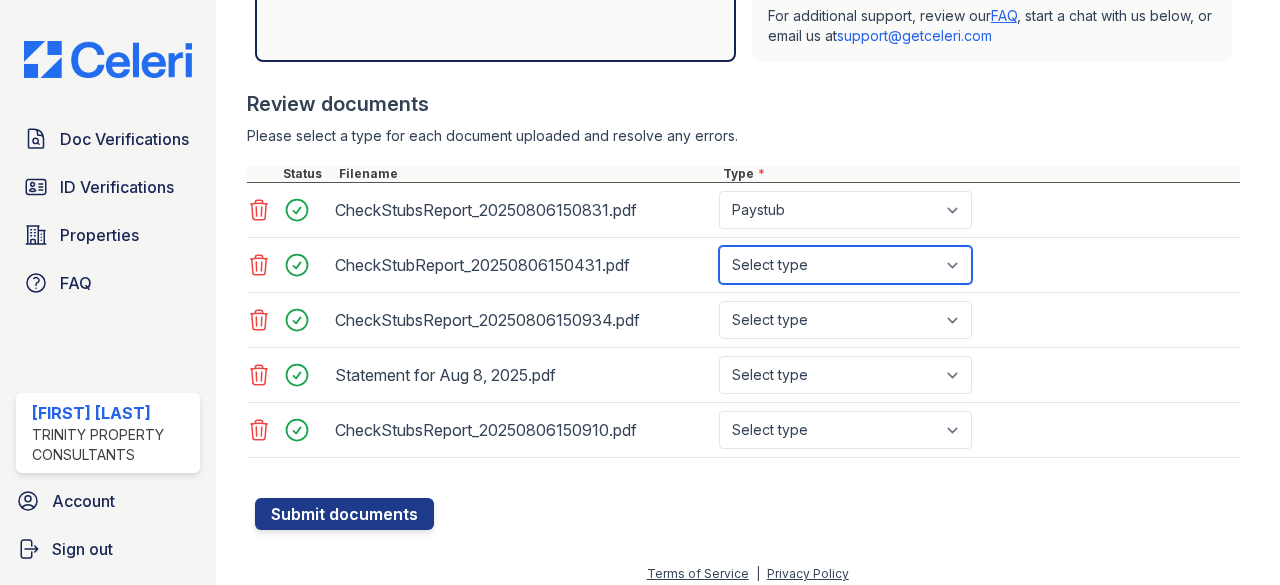 click on "Select type
Paystub
Bank Statement
Offer Letter
Tax Documents
Benefit Award Letter
Investment Account Statement
Other" at bounding box center [845, 265] 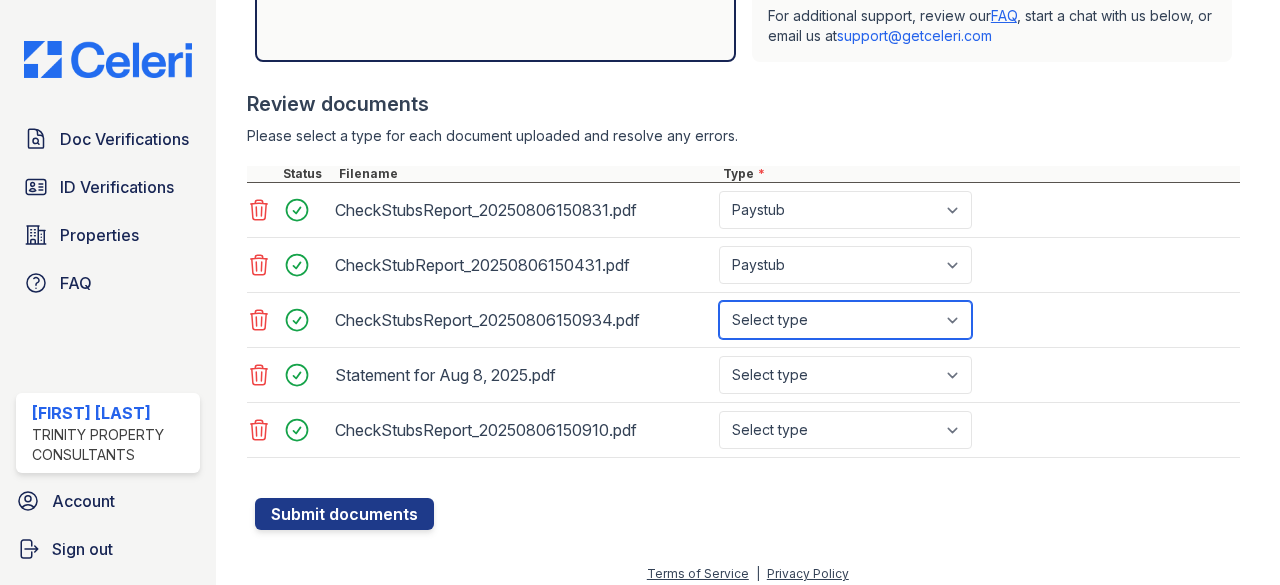click on "Select type
Paystub
Bank Statement
Offer Letter
Tax Documents
Benefit Award Letter
Investment Account Statement
Other" at bounding box center (845, 320) 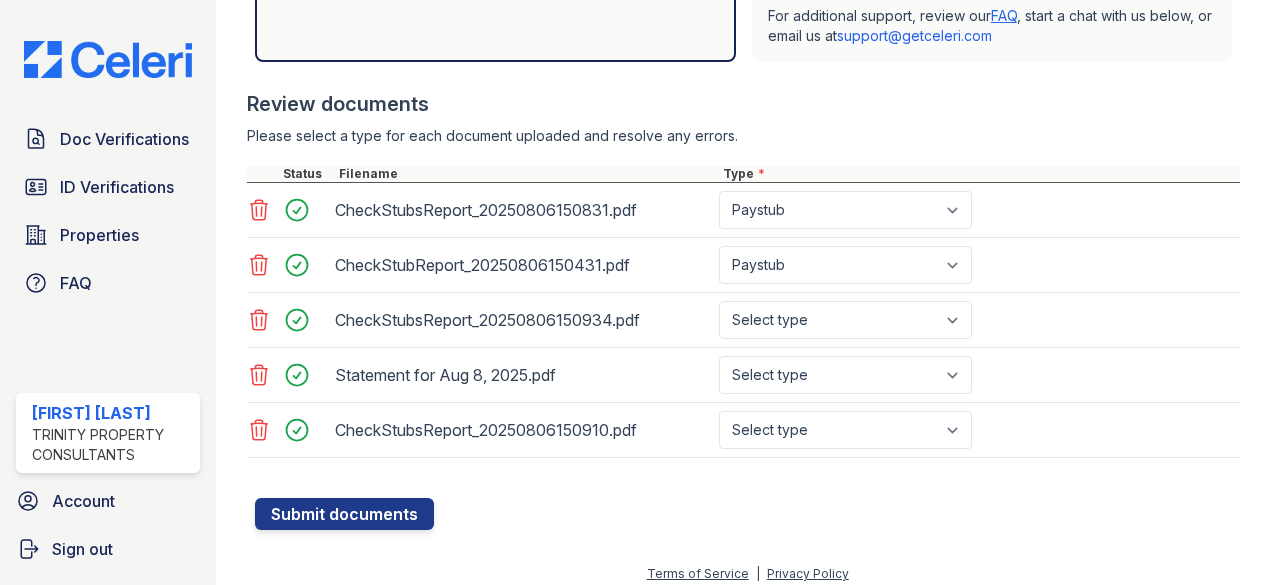 click on "CheckStubsReport_20250806150934.pdf
Select type
Paystub
Bank Statement
Offer Letter
Tax Documents
Benefit Award Letter
Investment Account Statement
Other" at bounding box center [743, 320] 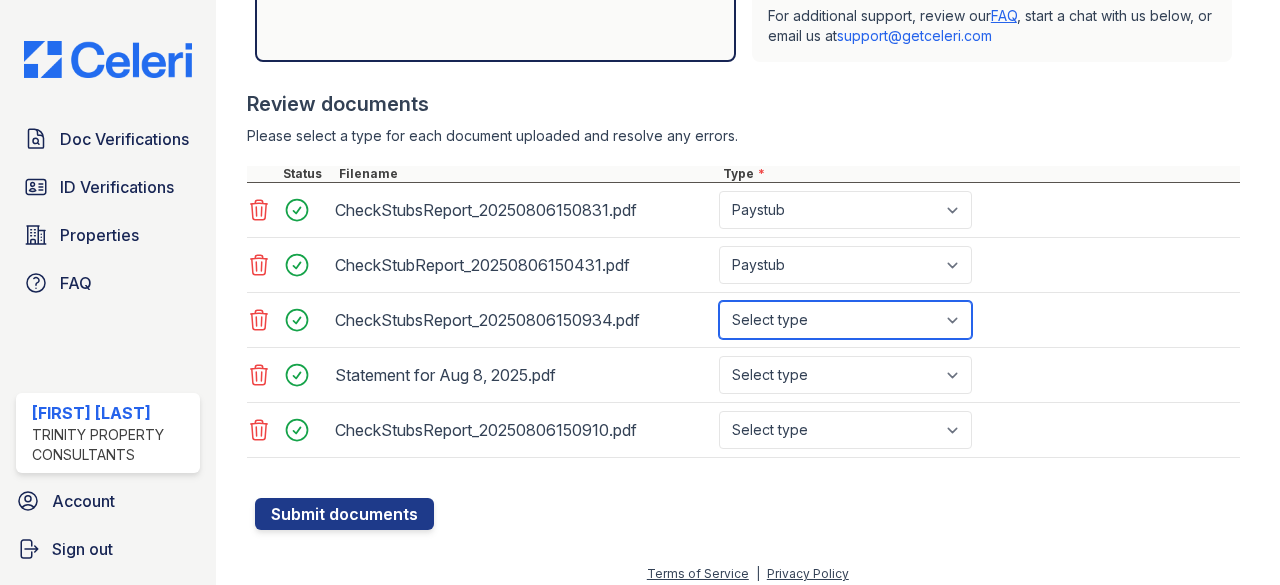 click on "Select type
Paystub
Bank Statement
Offer Letter
Tax Documents
Benefit Award Letter
Investment Account Statement
Other" at bounding box center (845, 320) 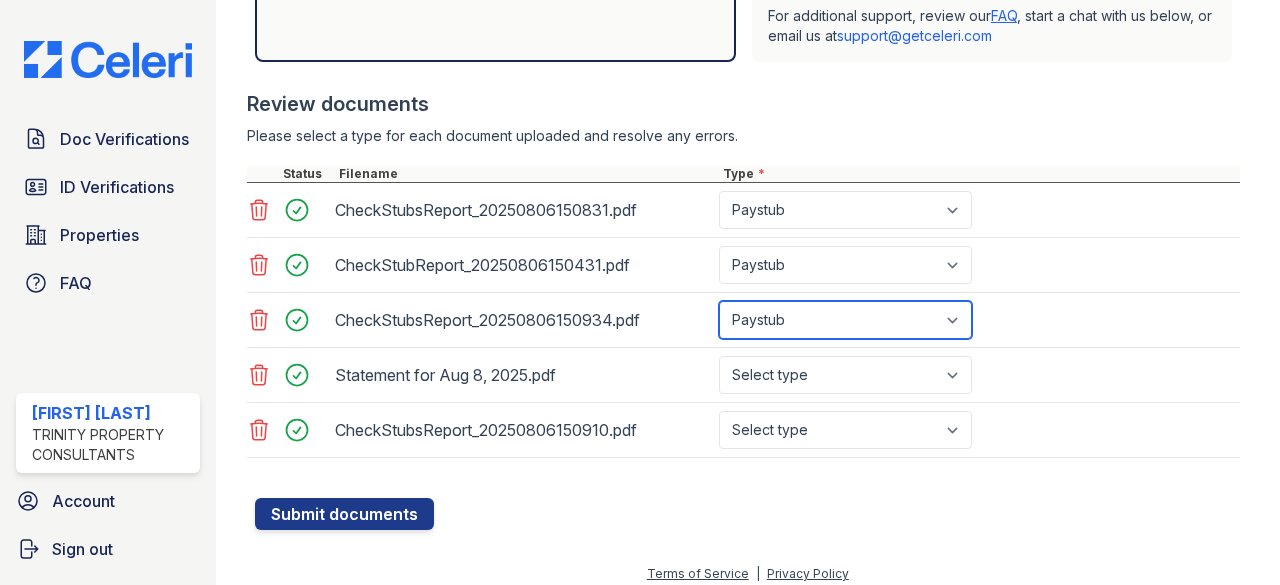 click on "Select type
Paystub
Bank Statement
Offer Letter
Tax Documents
Benefit Award Letter
Investment Account Statement
Other" at bounding box center [845, 320] 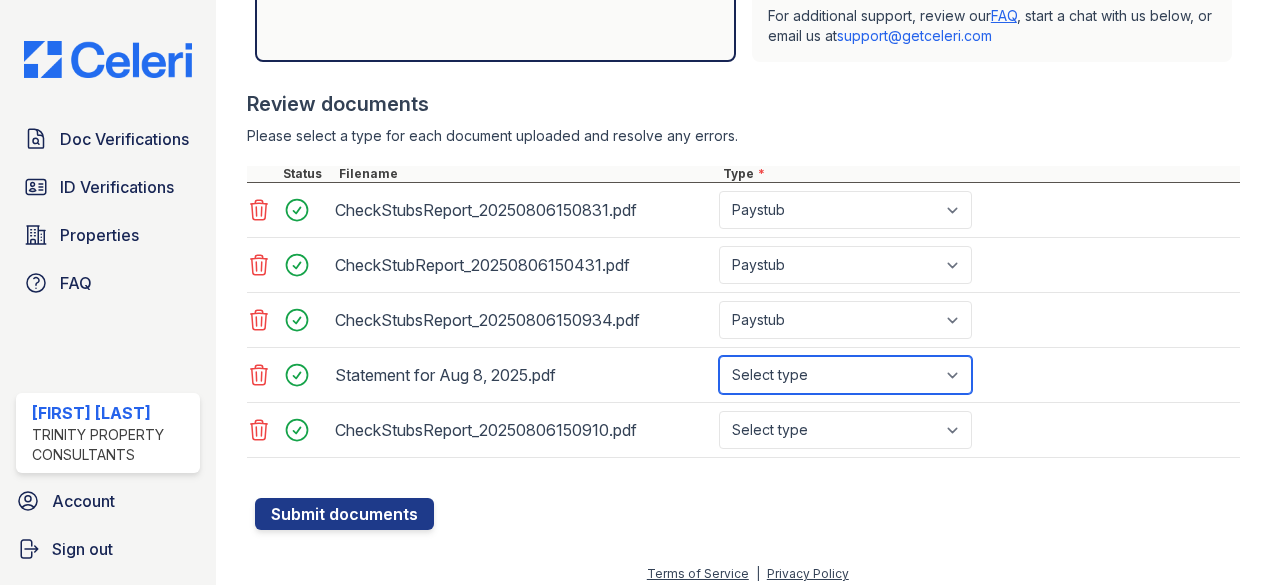 click on "Select type
Paystub
Bank Statement
Offer Letter
Tax Documents
Benefit Award Letter
Investment Account Statement
Other" at bounding box center [845, 375] 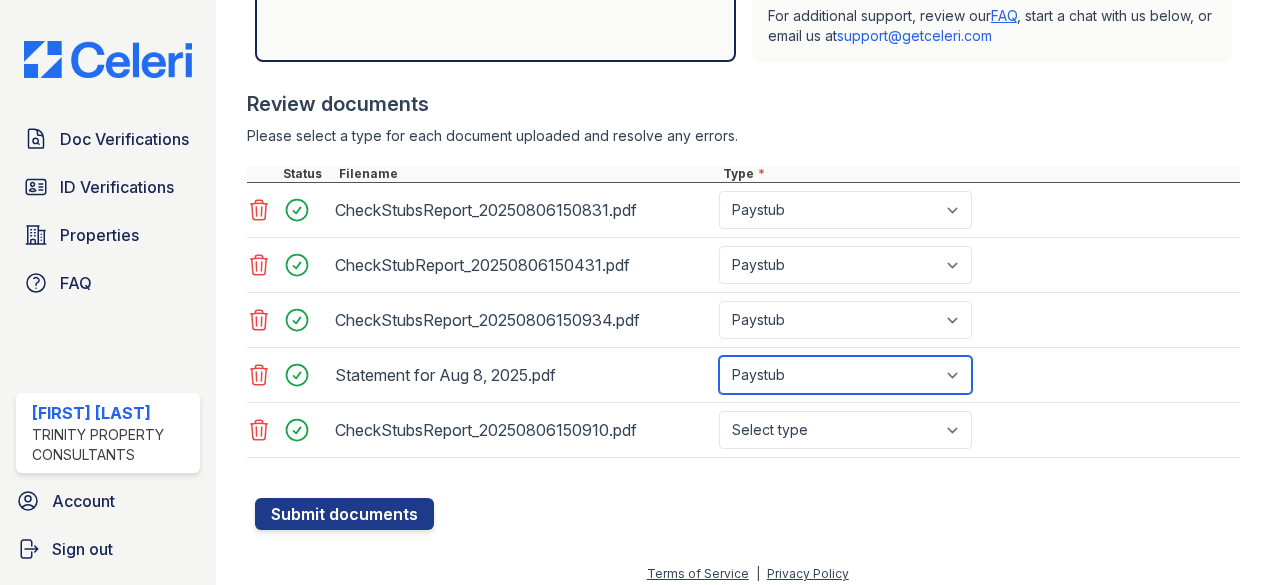 click on "Select type
Paystub
Bank Statement
Offer Letter
Tax Documents
Benefit Award Letter
Investment Account Statement
Other" at bounding box center [845, 375] 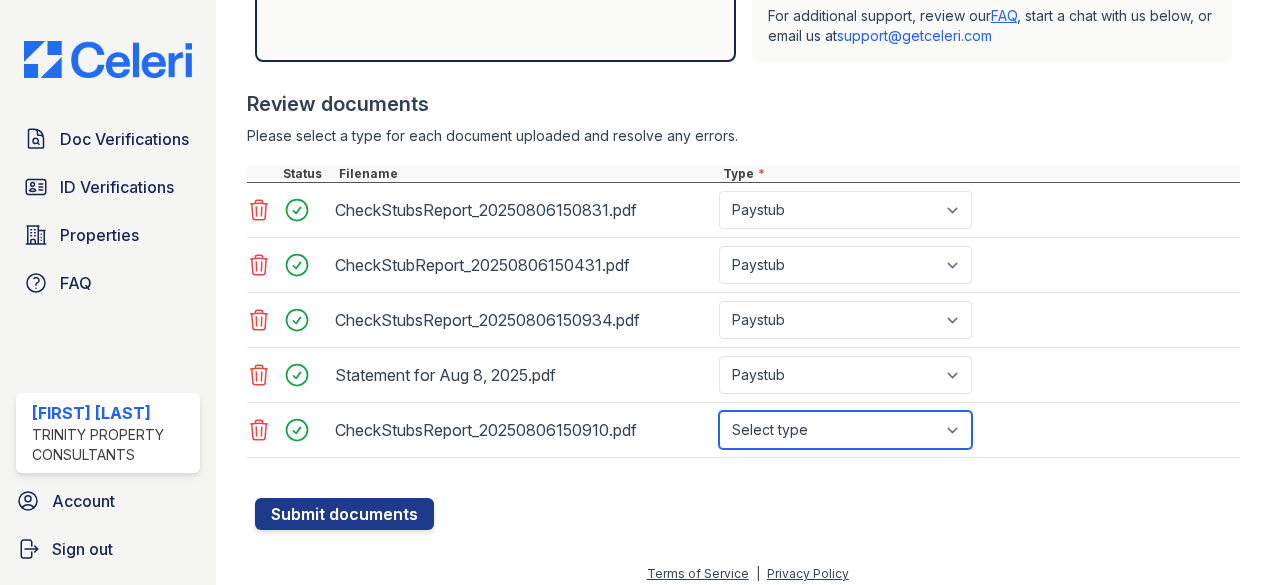 click on "Select type
Paystub
Bank Statement
Offer Letter
Tax Documents
Benefit Award Letter
Investment Account Statement
Other" at bounding box center [845, 430] 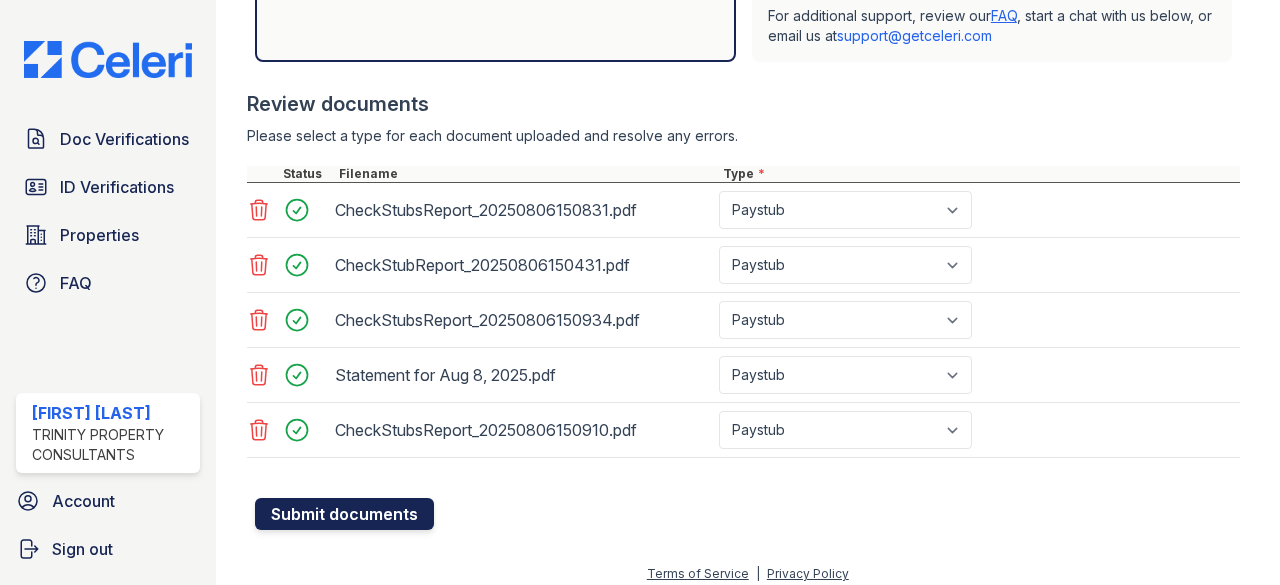 click on "Submit documents" at bounding box center (344, 514) 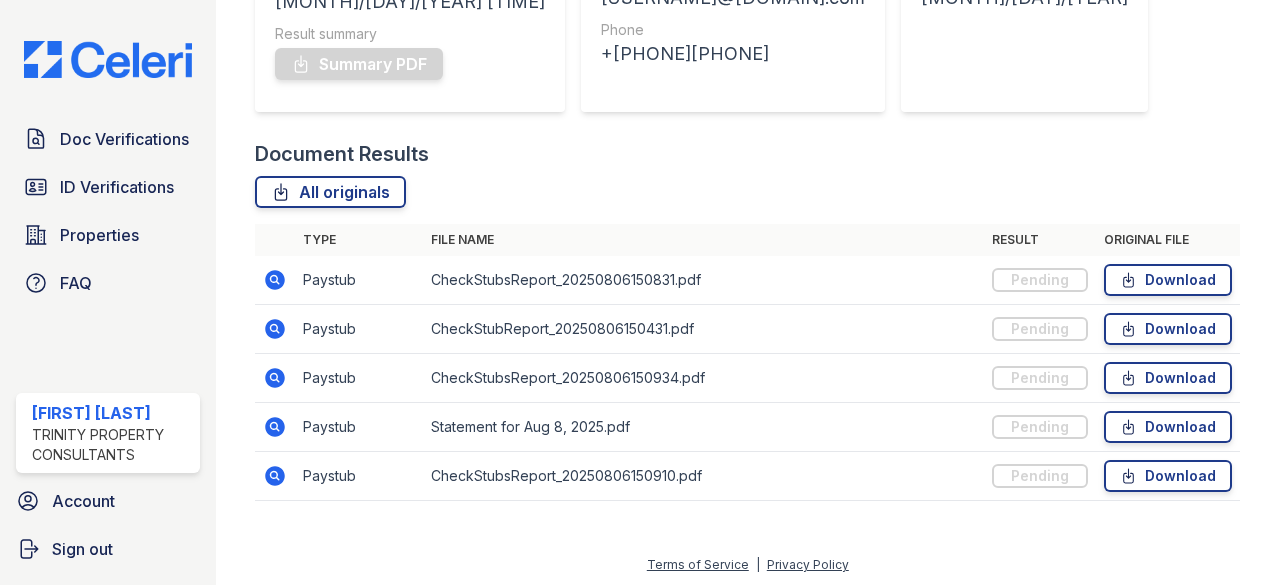 scroll, scrollTop: 0, scrollLeft: 0, axis: both 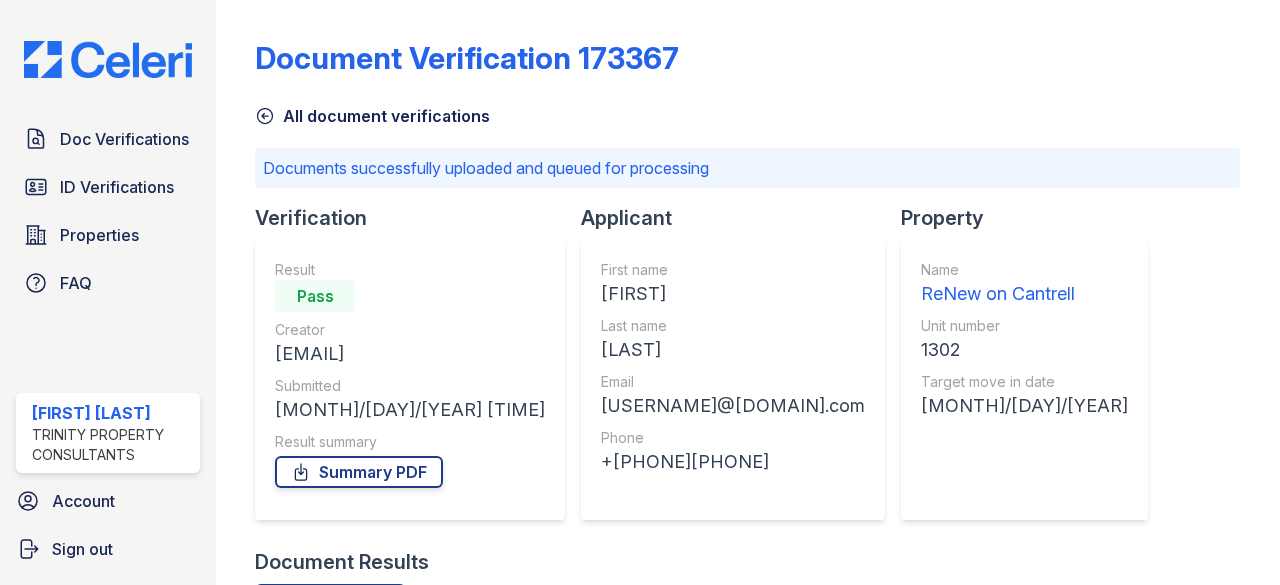 click on "Result
Pass
Creator
[EMAIL]
Submitted
[MONTH]/[DAY]/[YEAR] [TIME]
Result summary
Summary PDF" at bounding box center (410, 380) 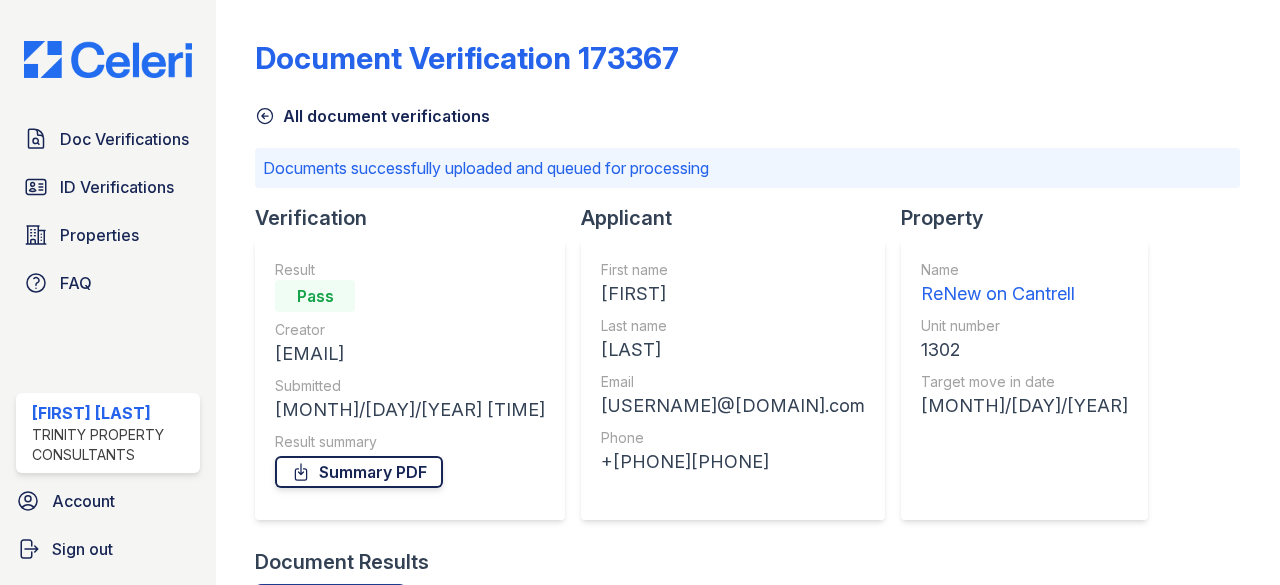 click on "Summary PDF" at bounding box center (359, 472) 